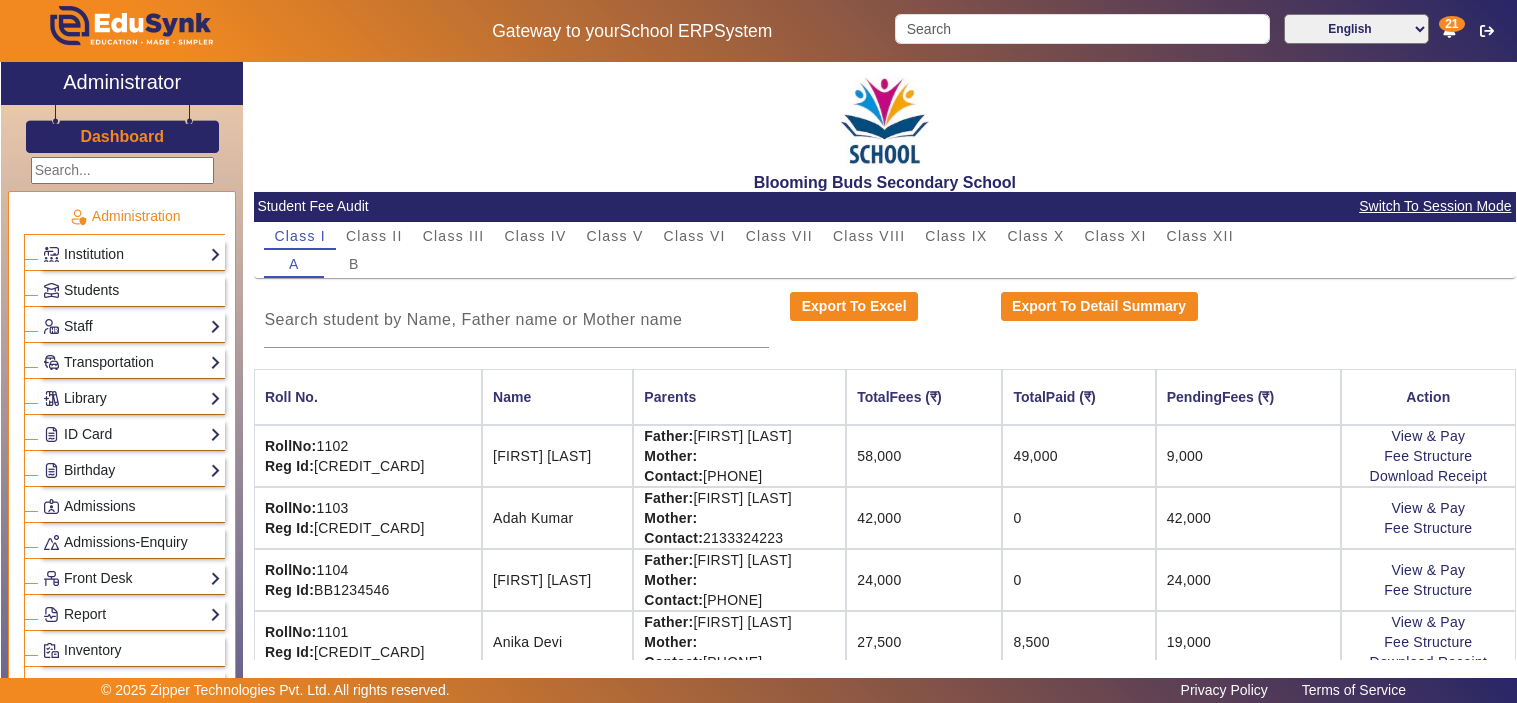 scroll, scrollTop: 0, scrollLeft: 0, axis: both 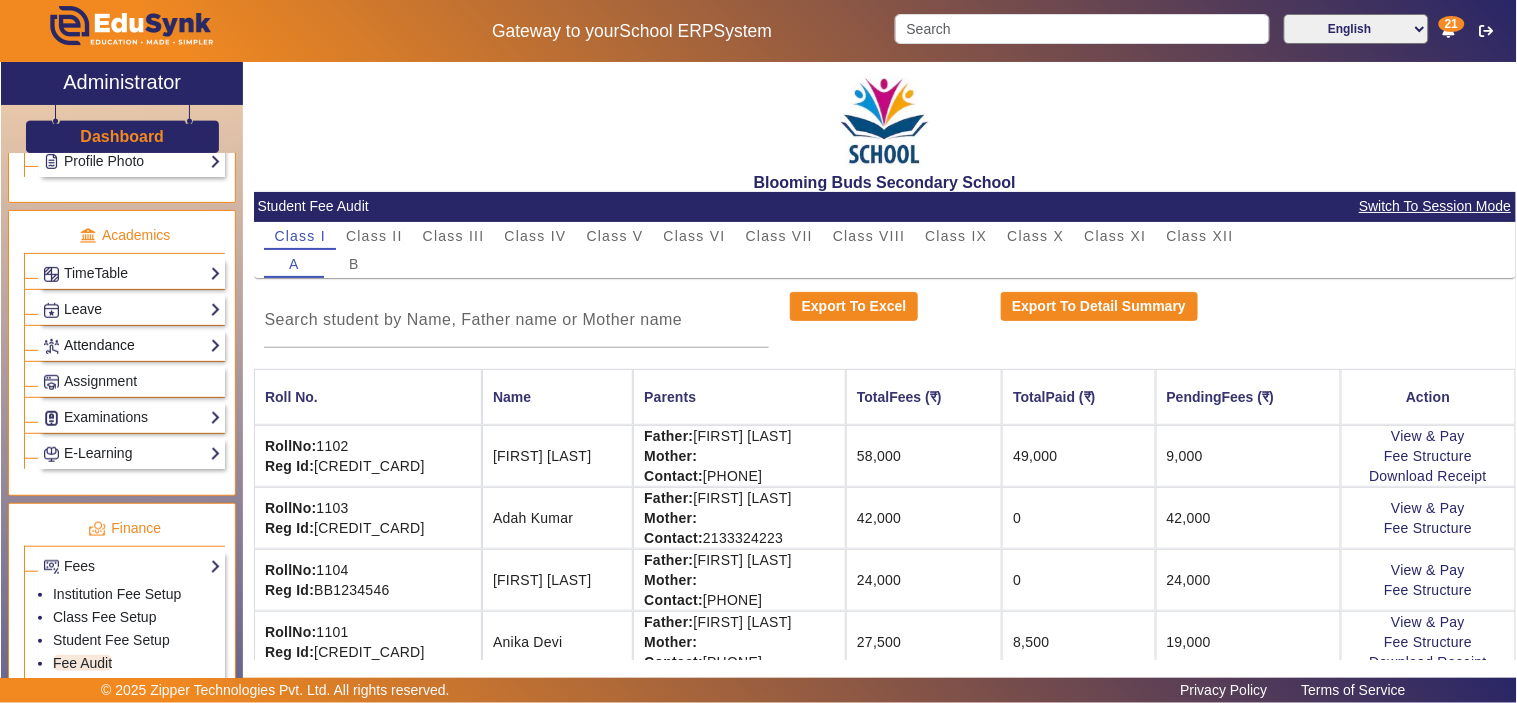 click on "Attendance" 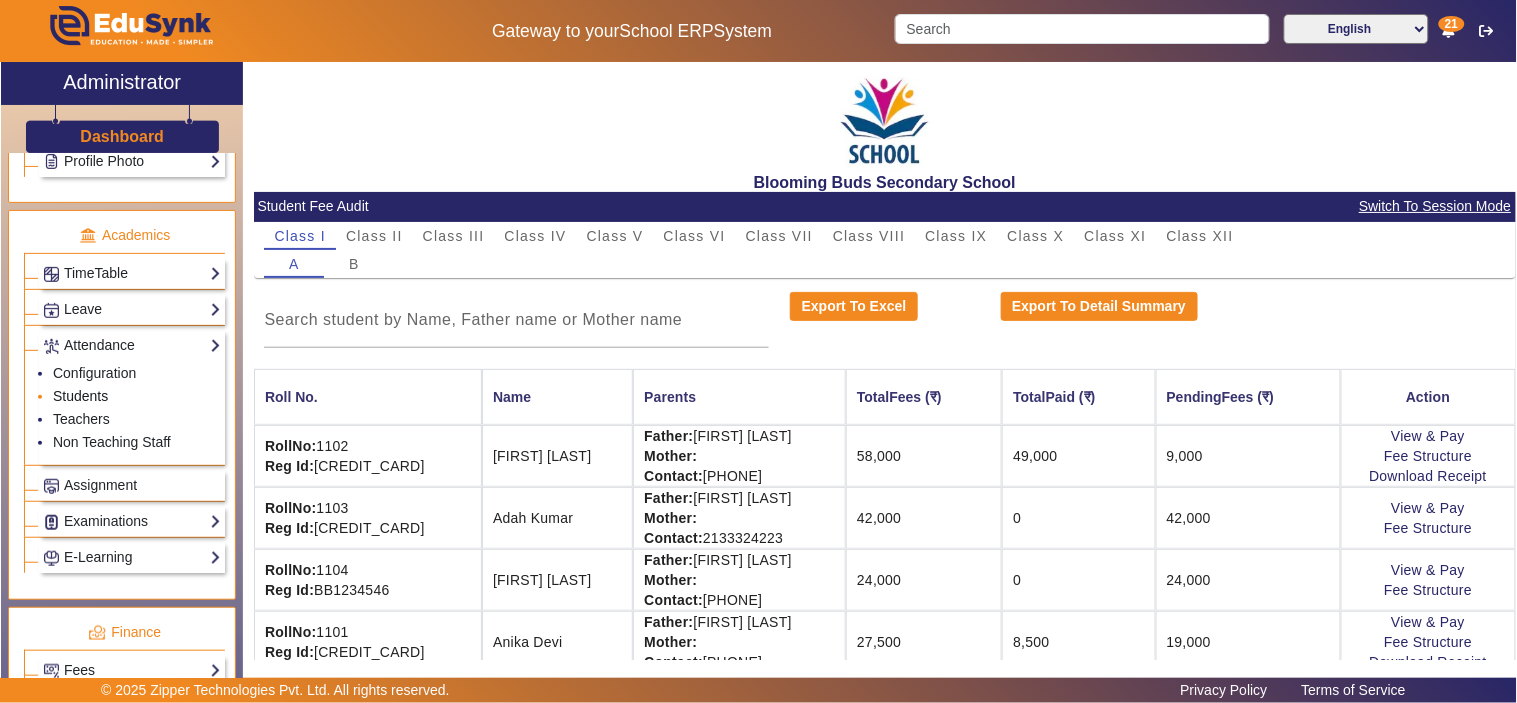 click on "Students" 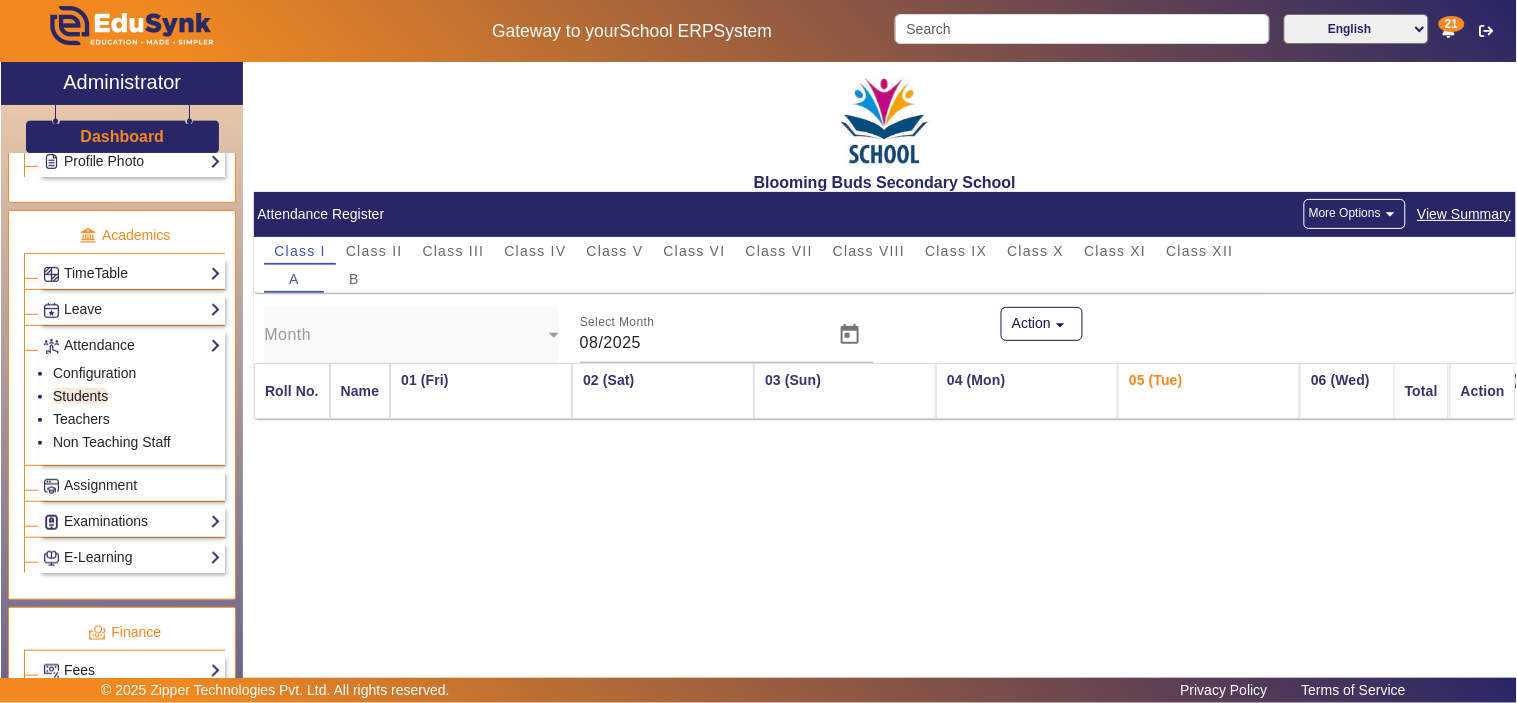 scroll, scrollTop: 0, scrollLeft: 88, axis: horizontal 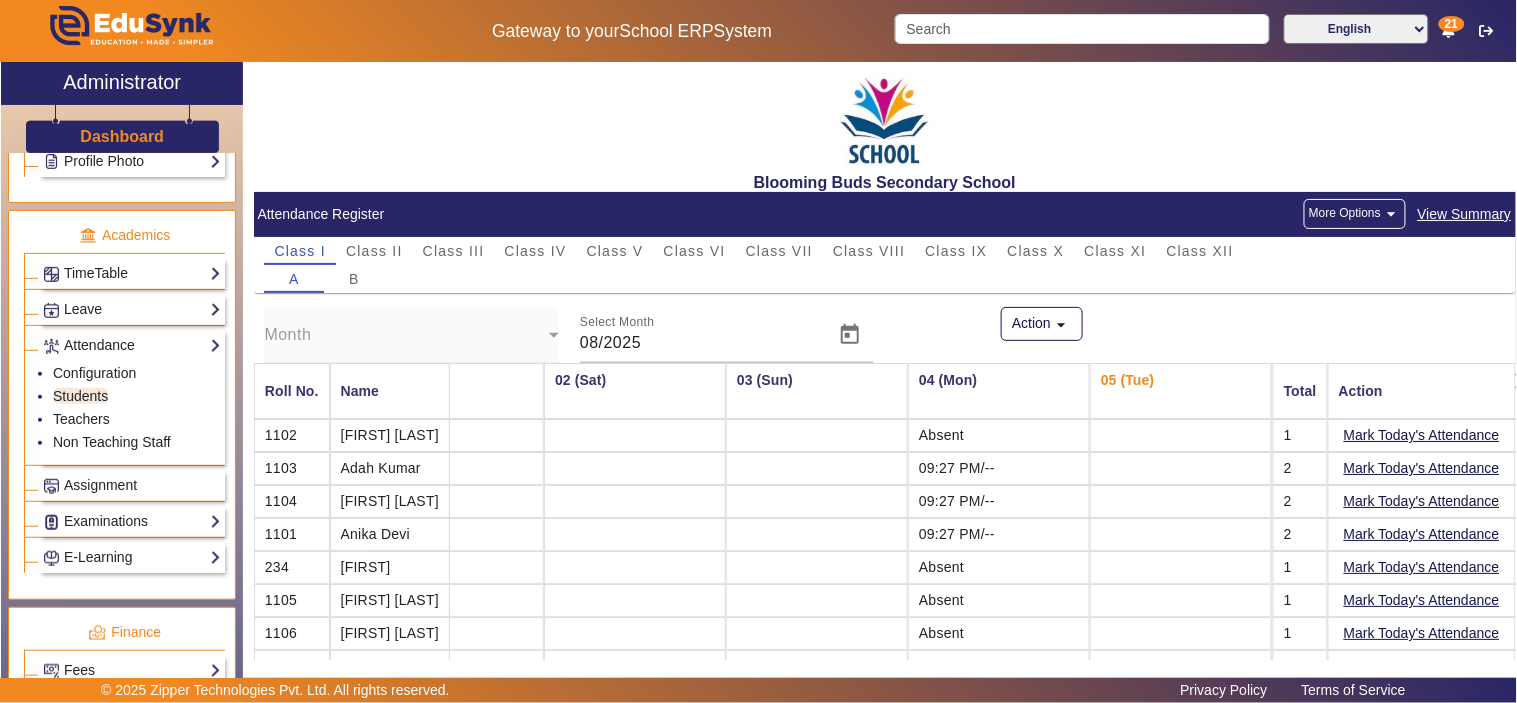click on "arrow_drop_down" 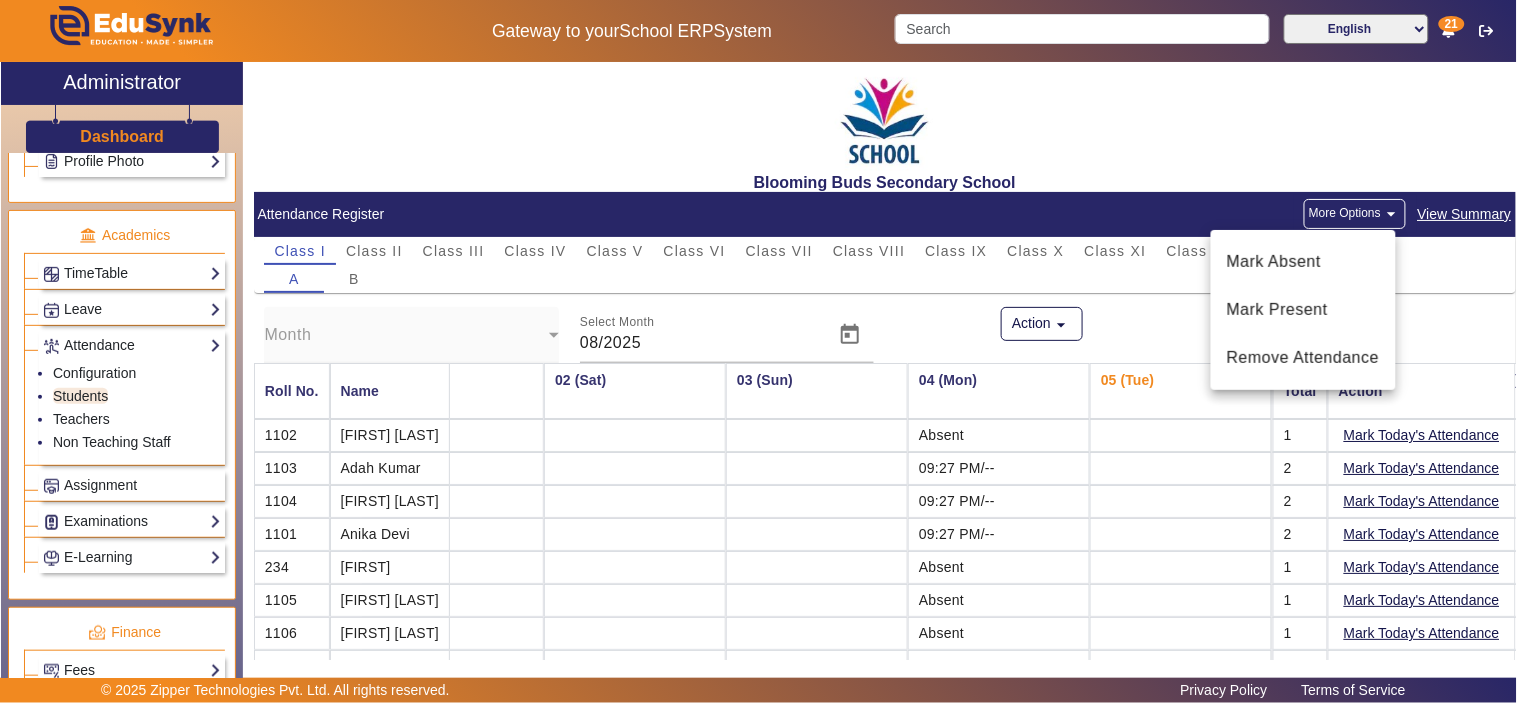 click at bounding box center [758, 351] 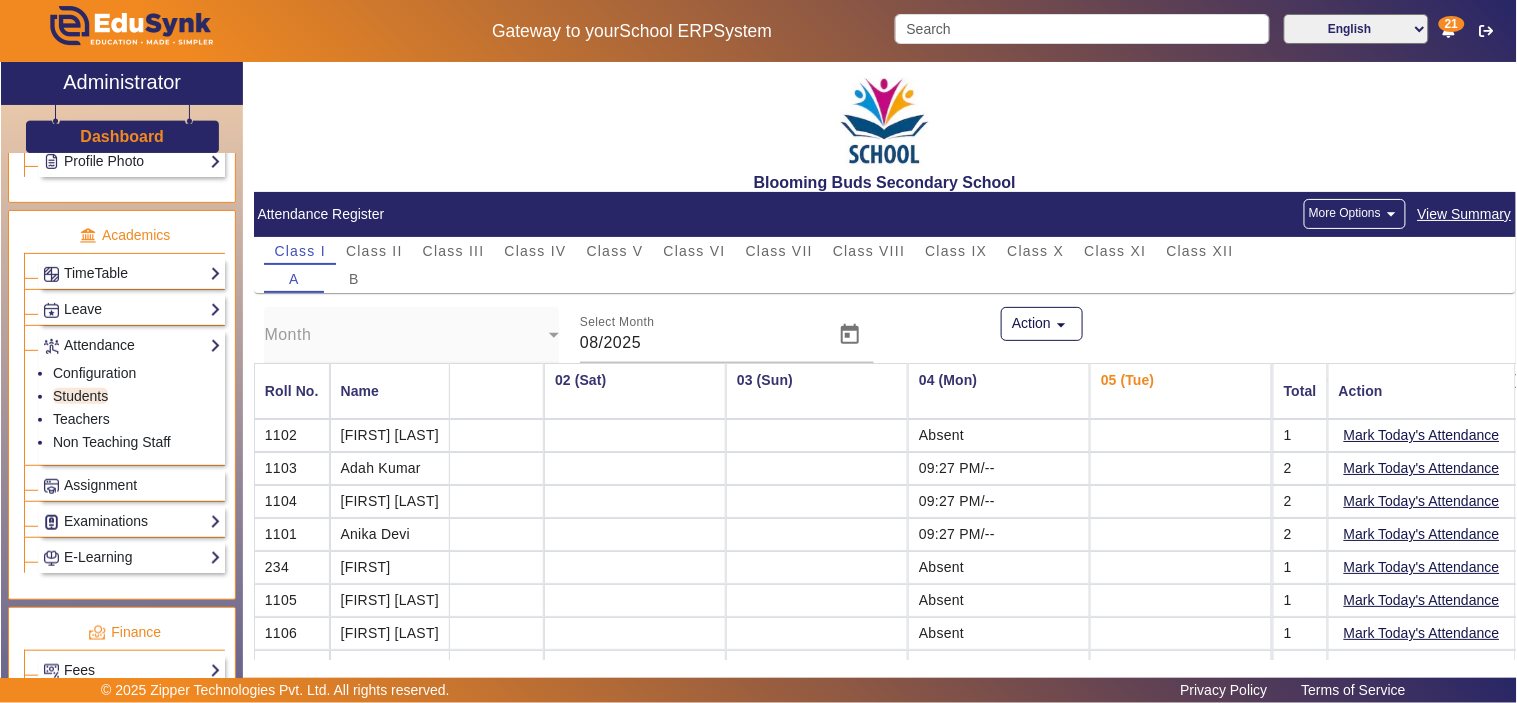 click on "View Summary" 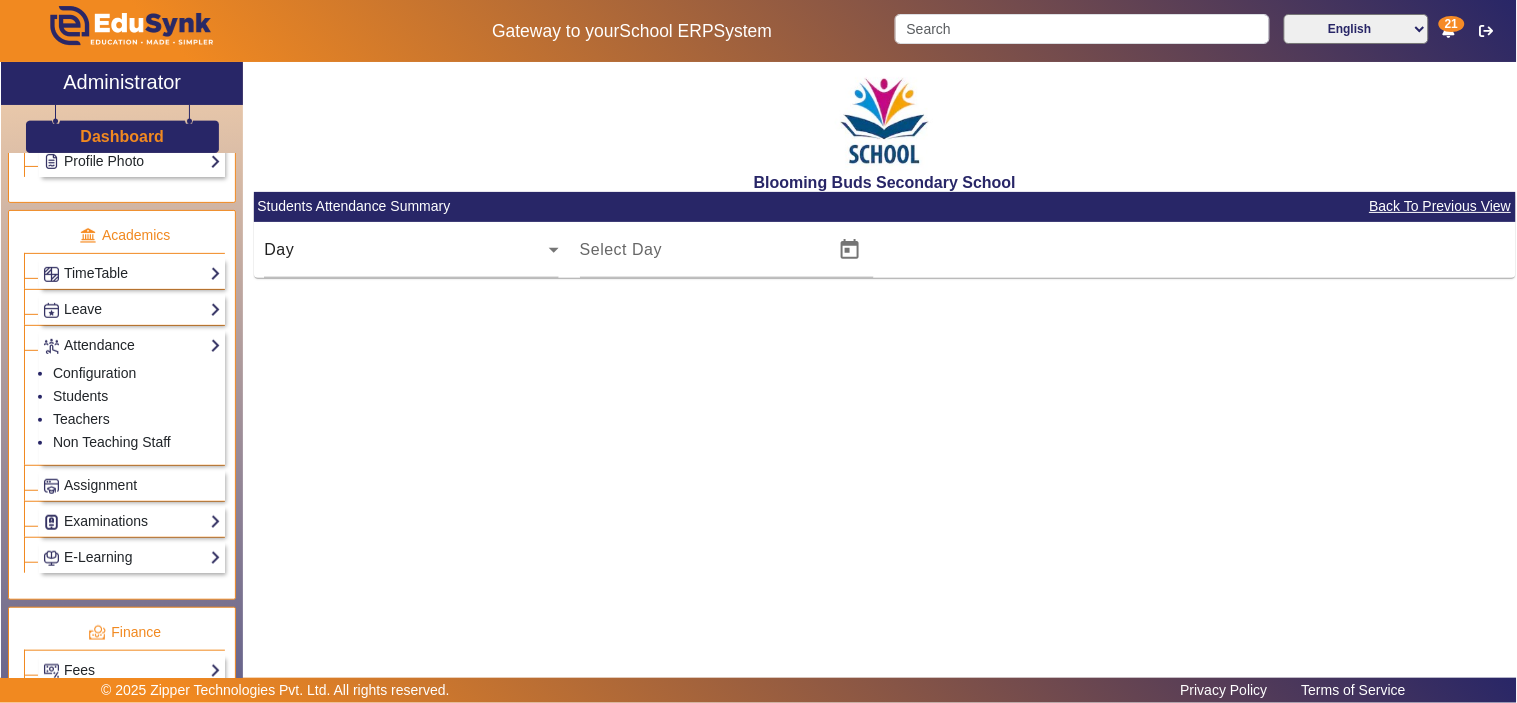 type on "05/08/2025" 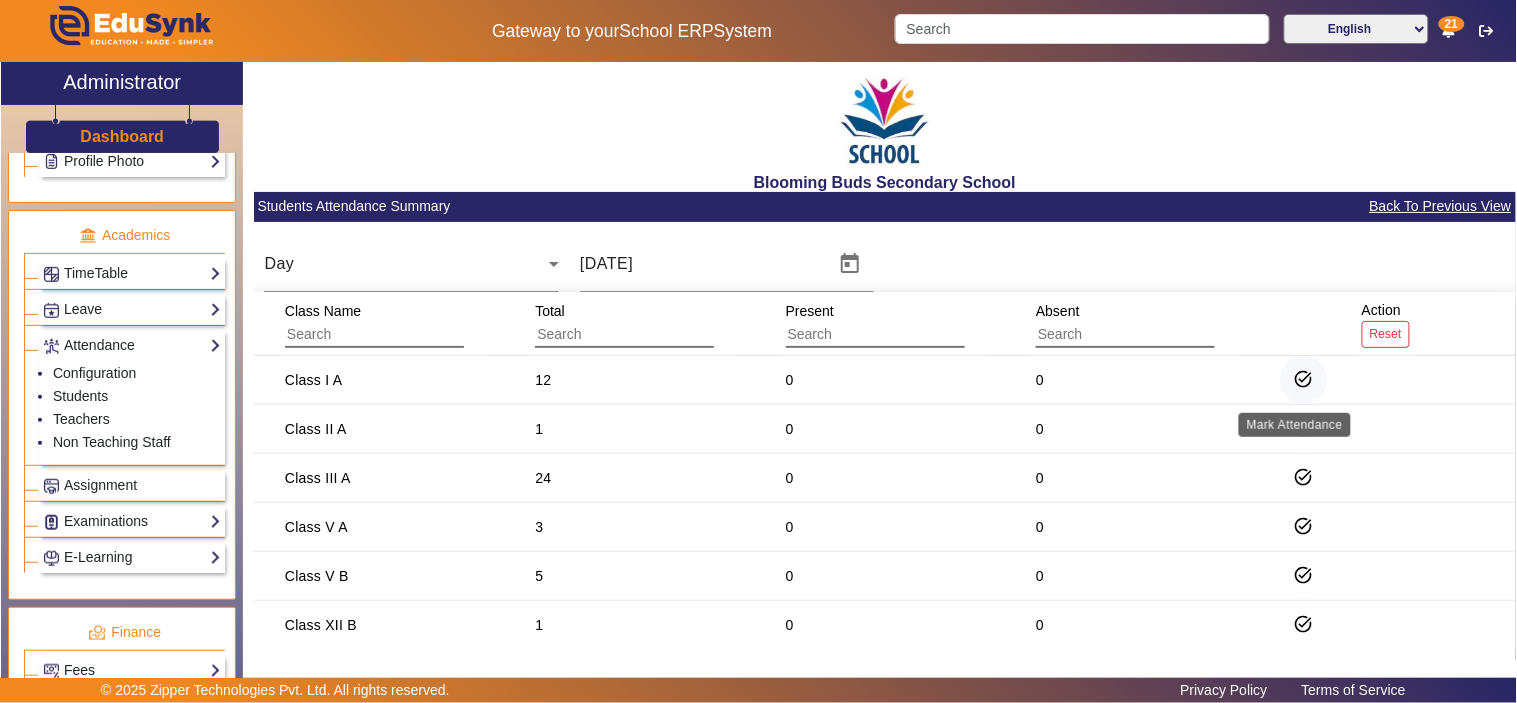 click on "task_alt" at bounding box center [1304, 428] 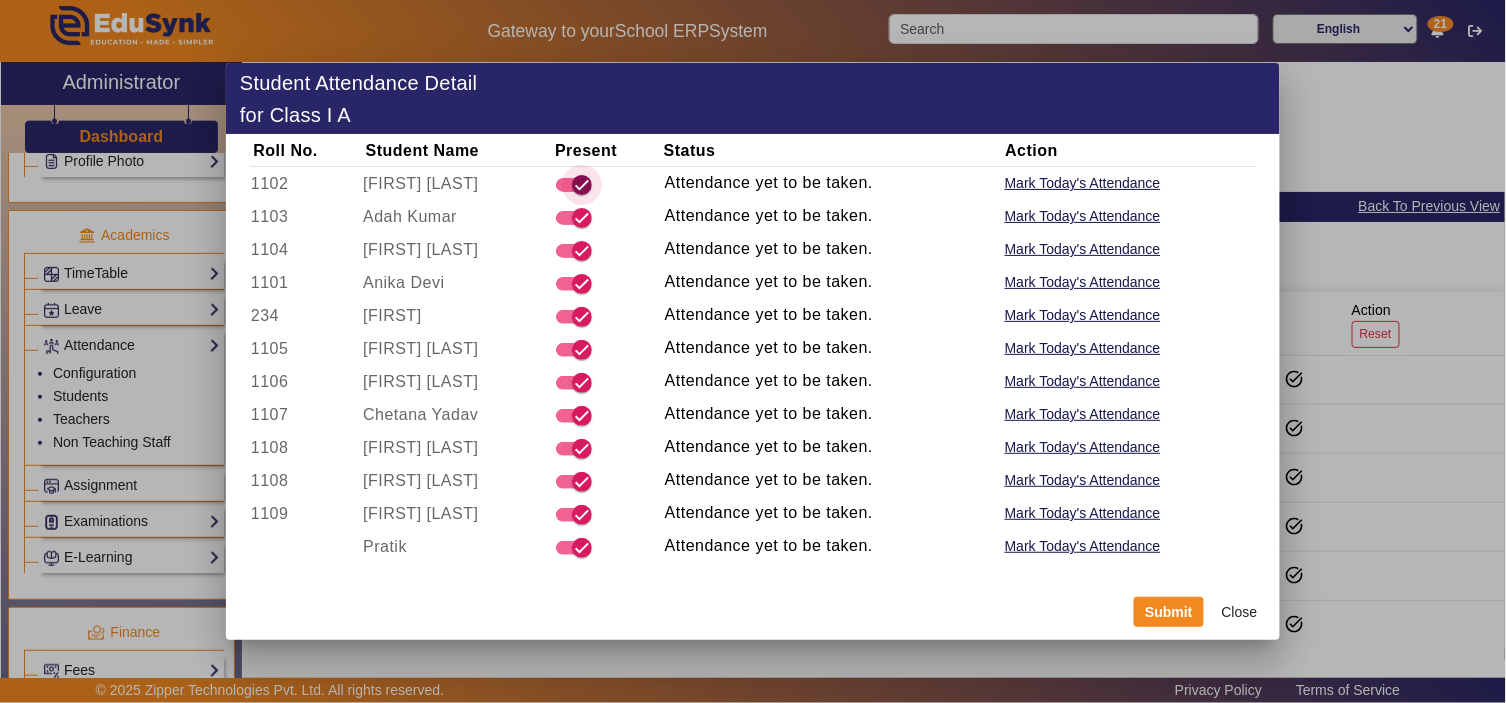 click 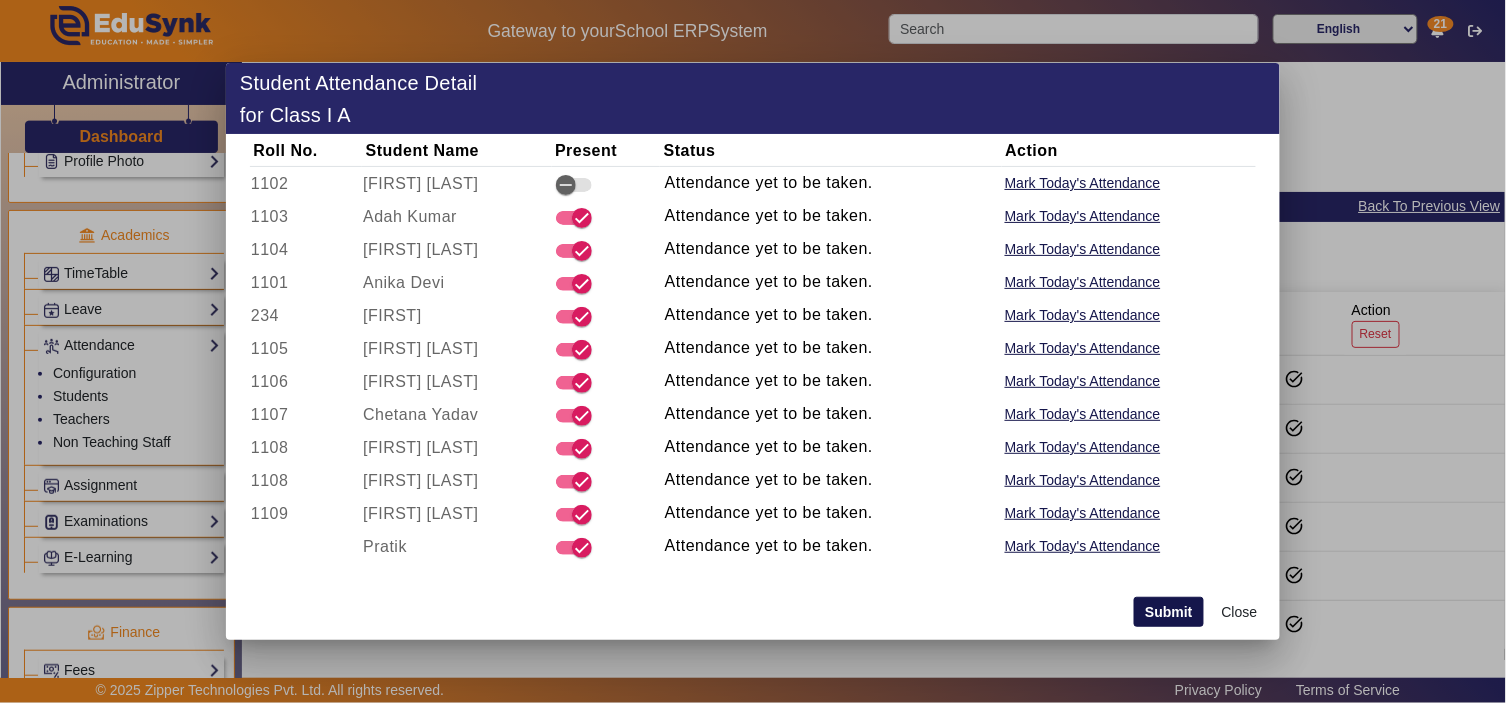 click on "Submit" 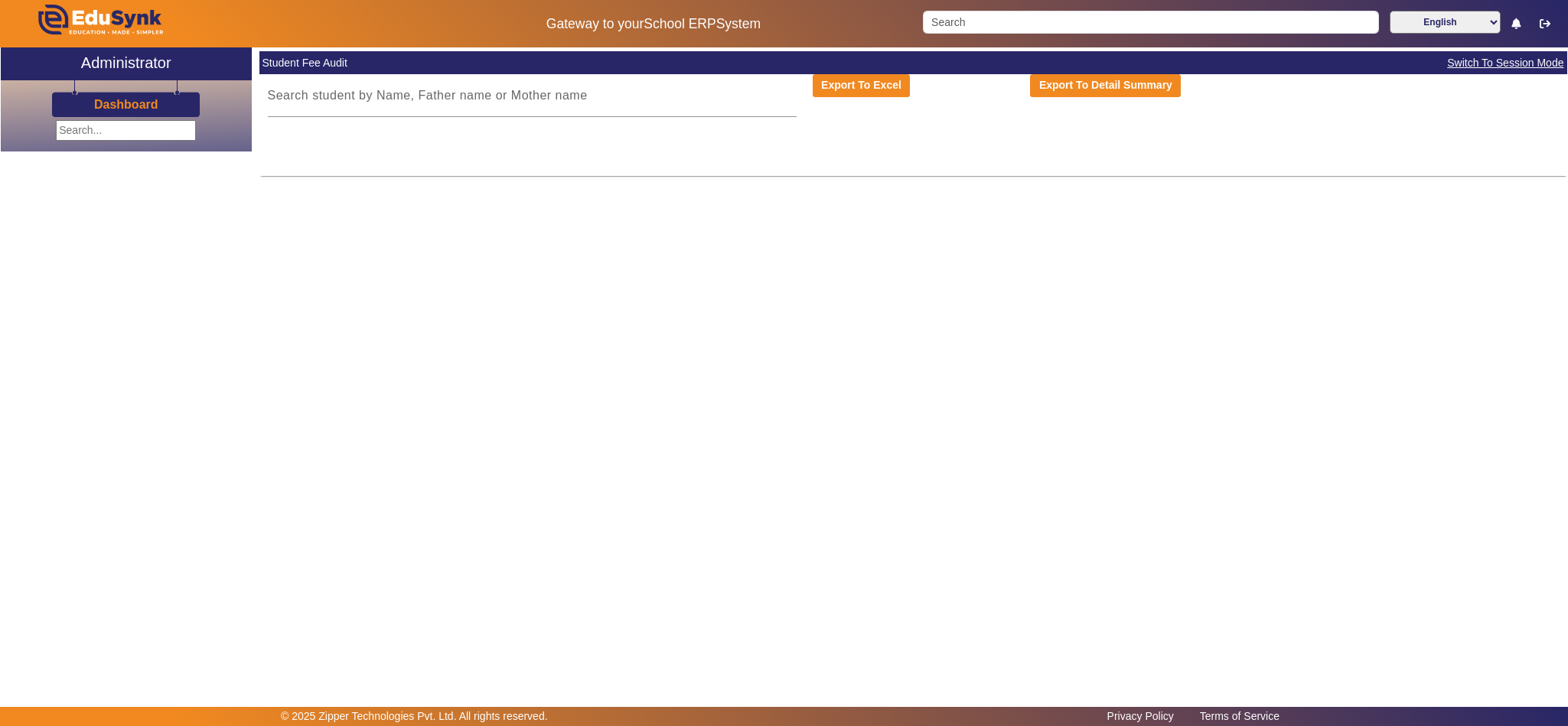 scroll, scrollTop: 0, scrollLeft: 0, axis: both 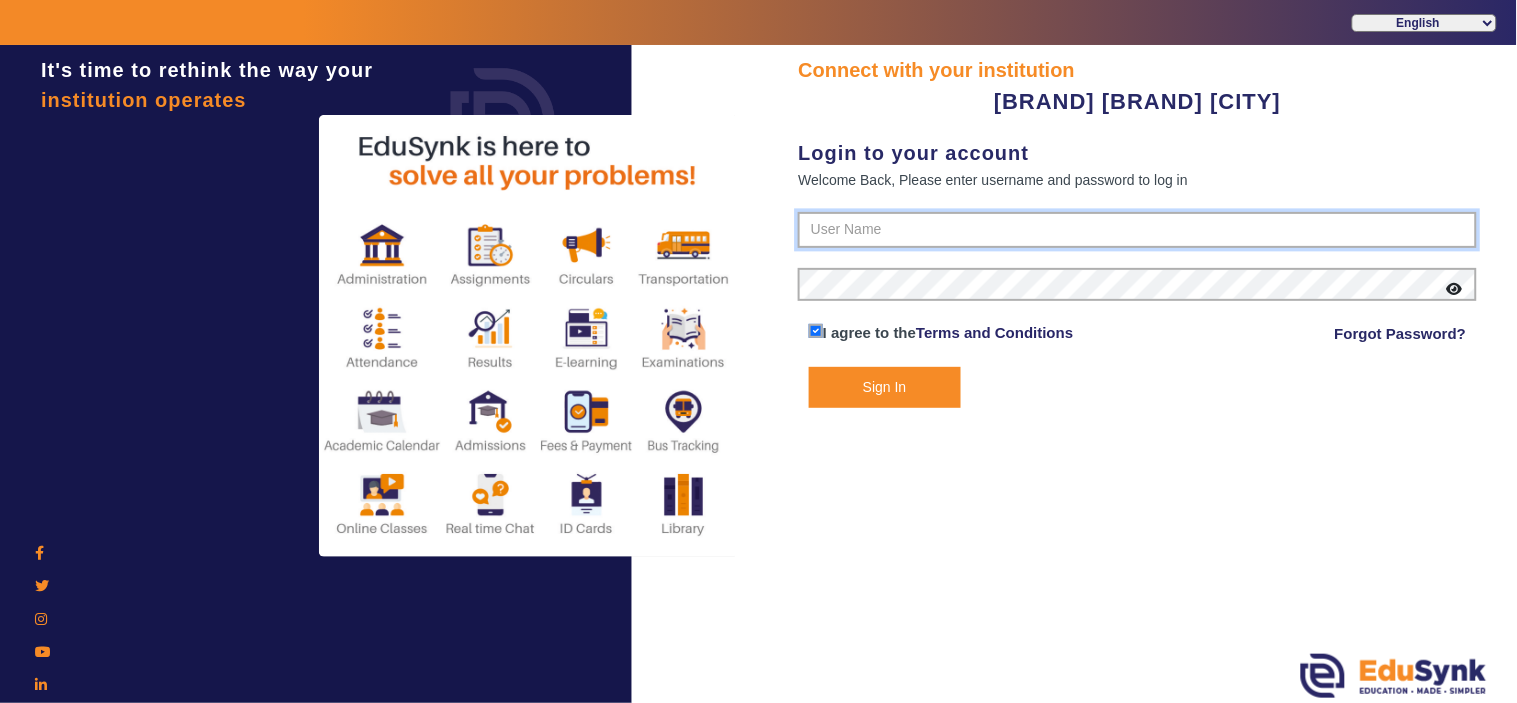 type on "[PHONE]" 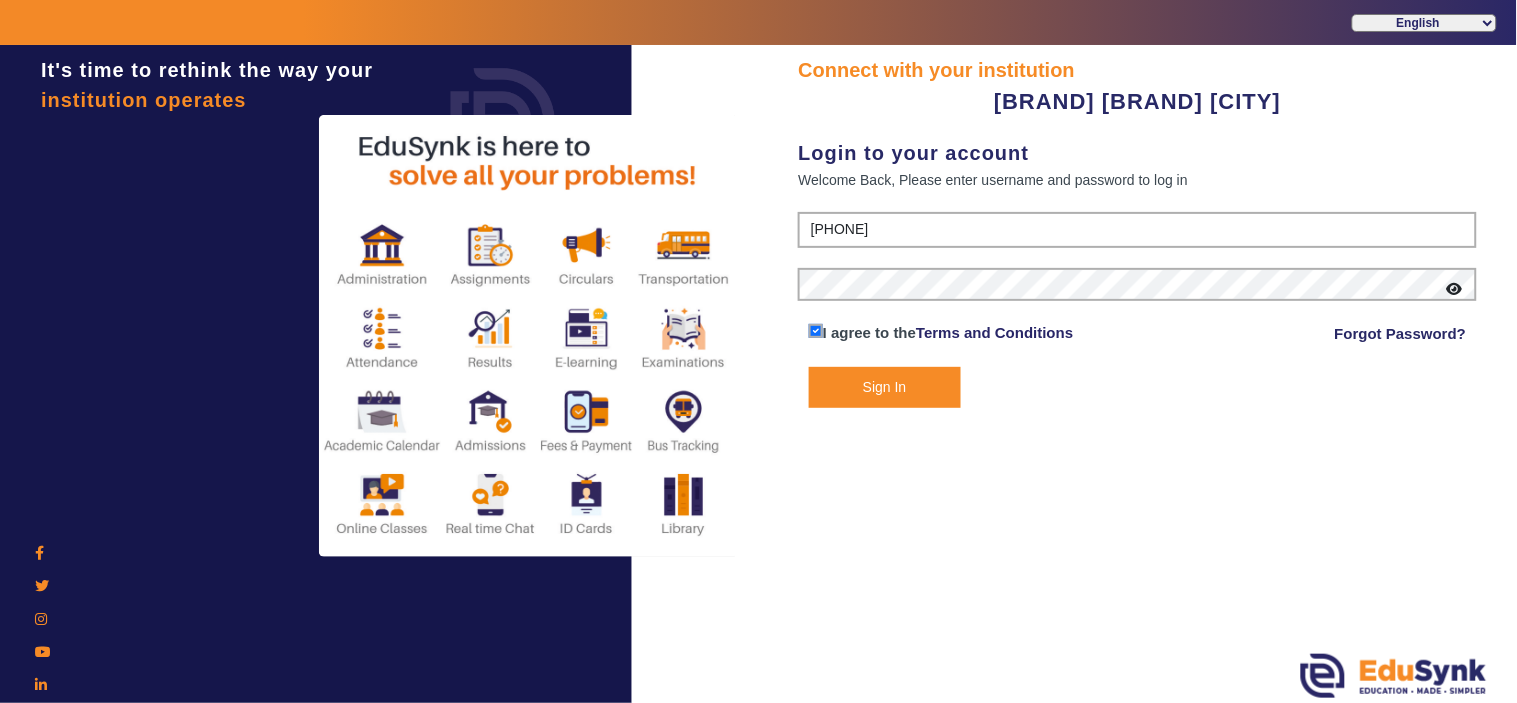 click on "Sign In" 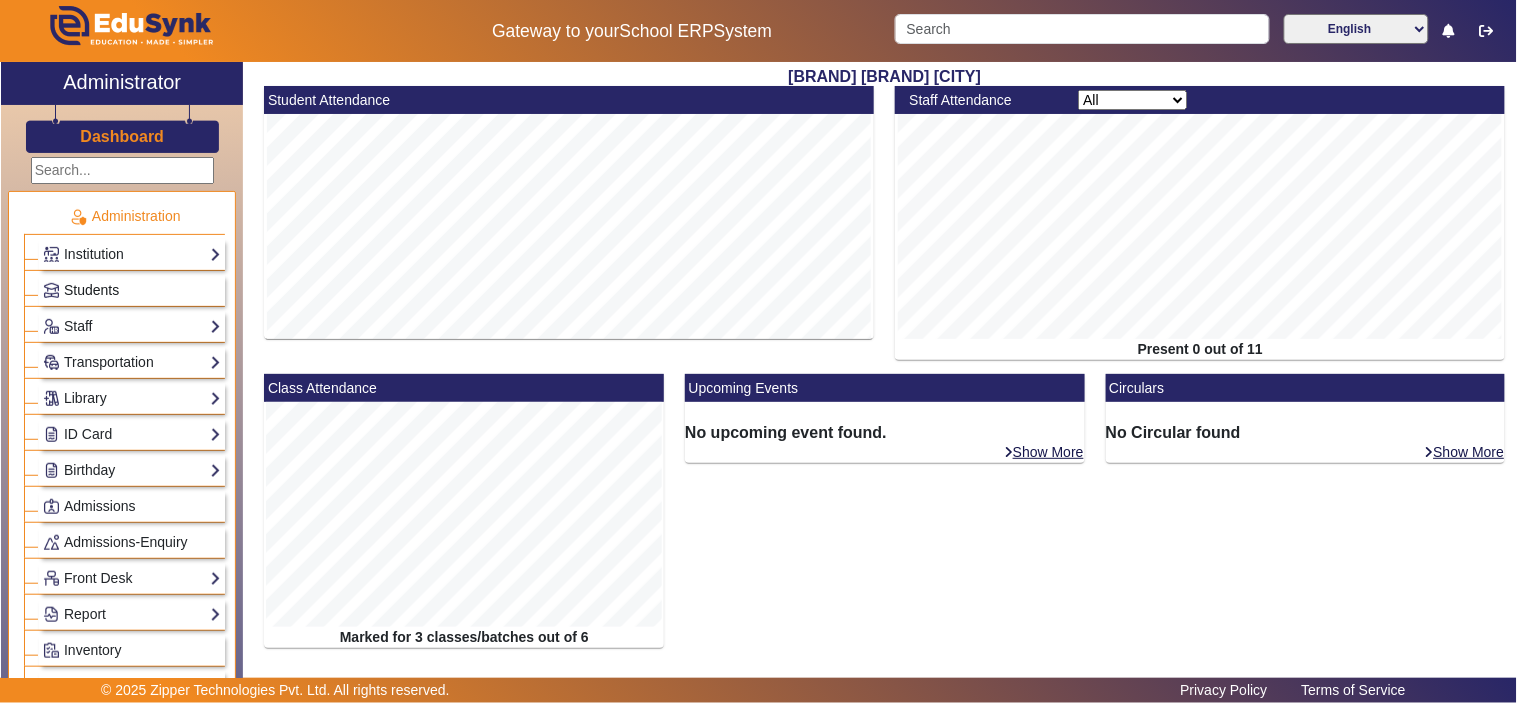 click on "Students" 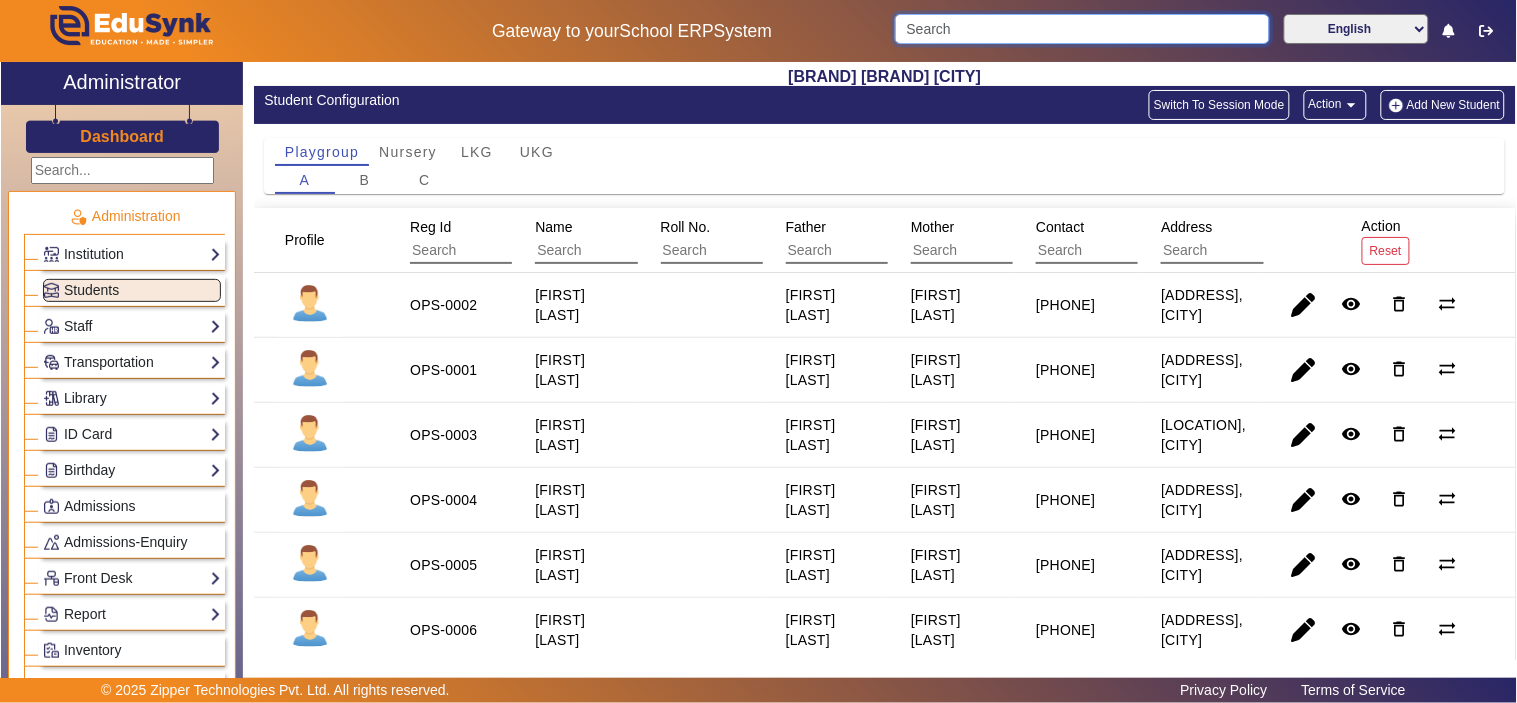 click at bounding box center (1082, 29) 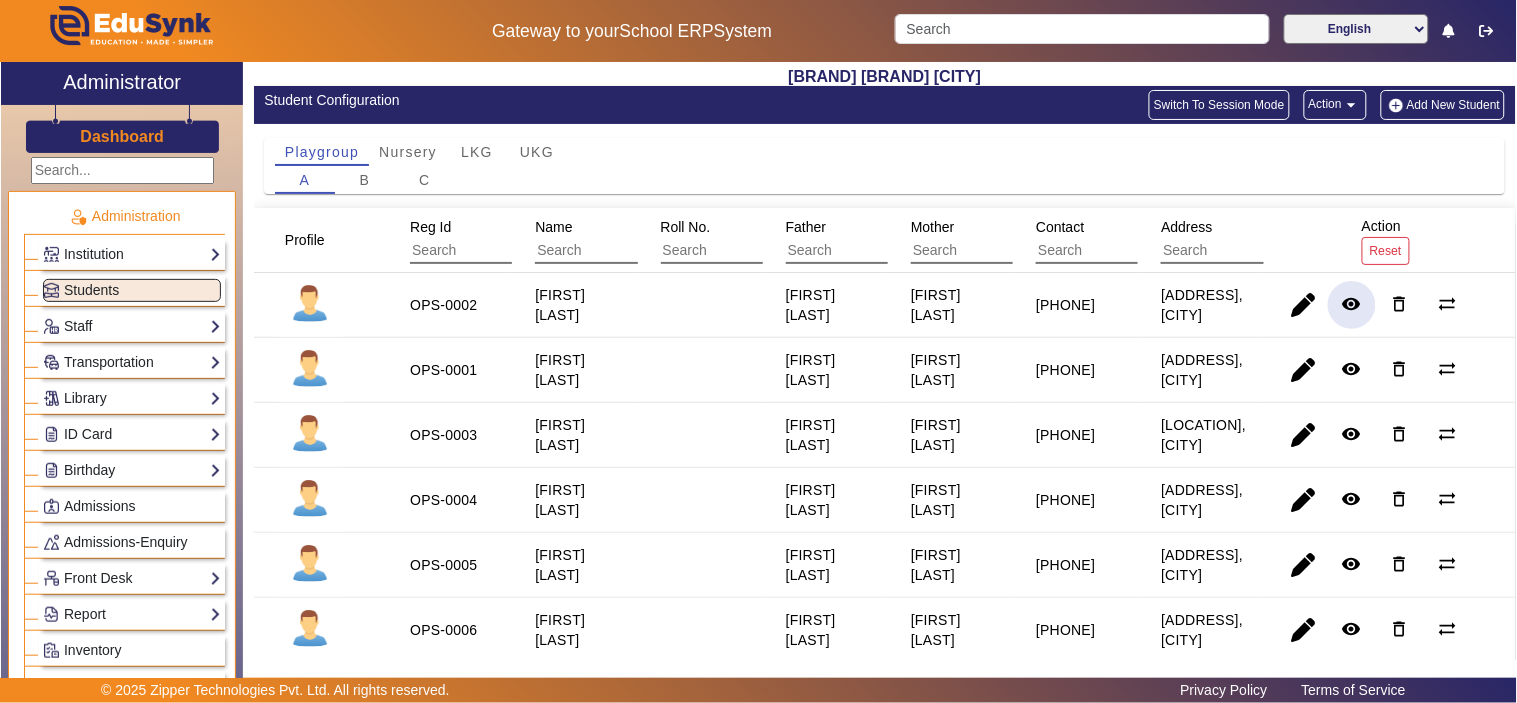 click on "remove_red_eye" 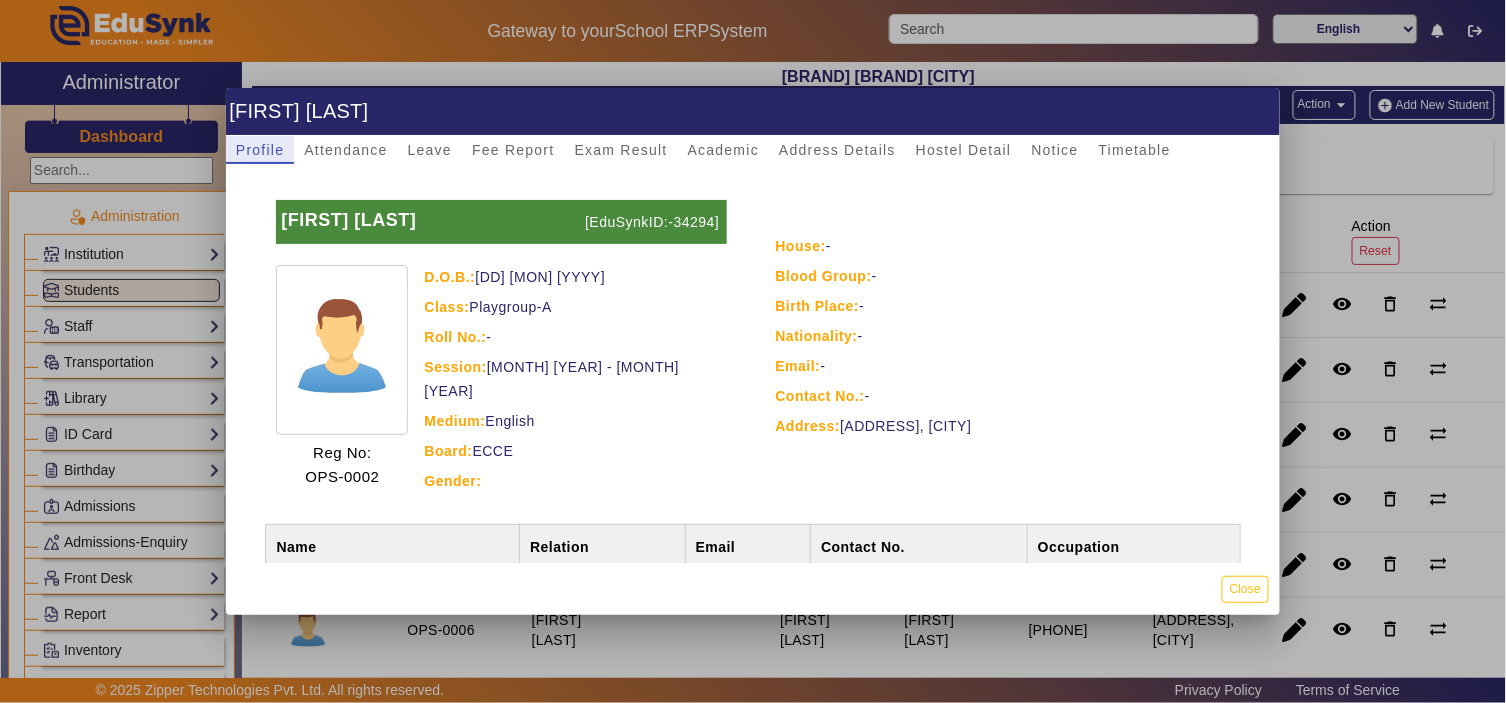 scroll, scrollTop: 127, scrollLeft: 0, axis: vertical 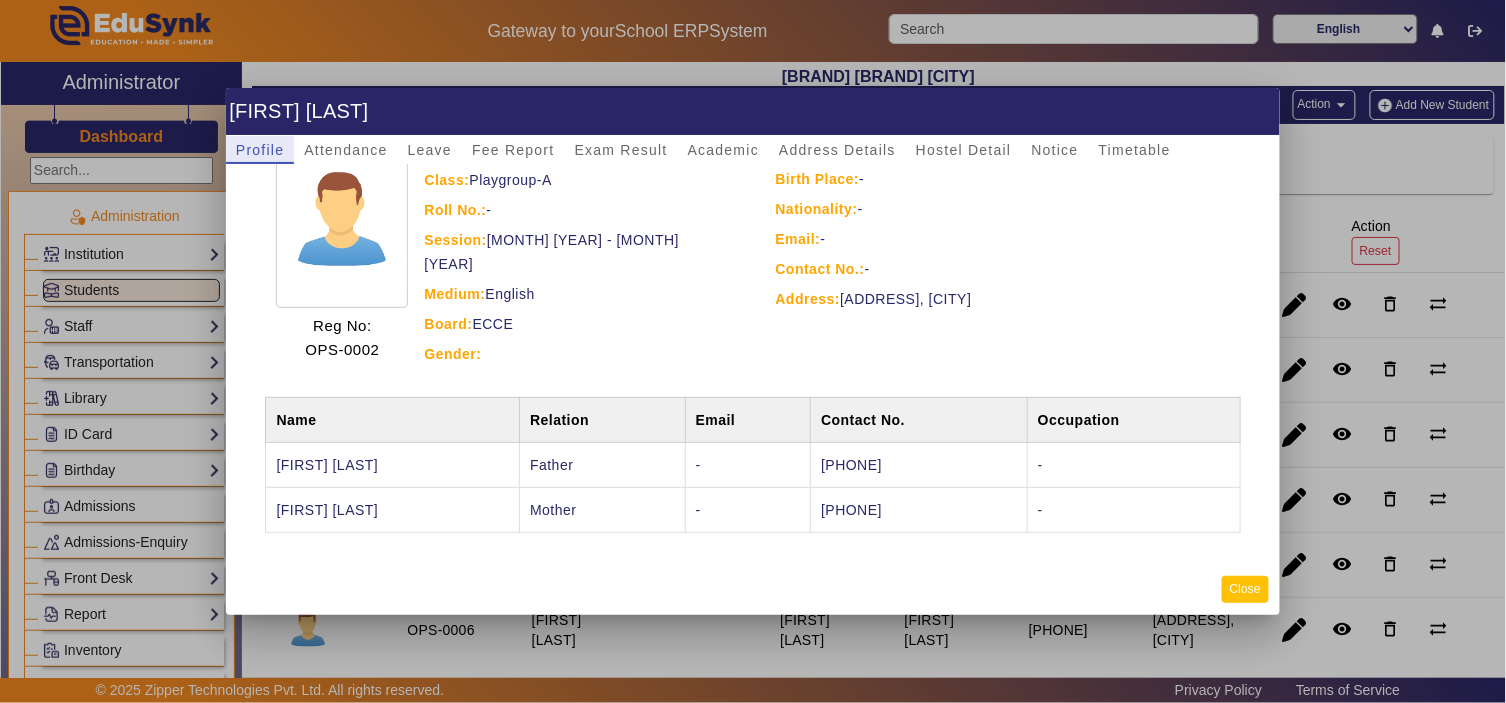 click on "Close" 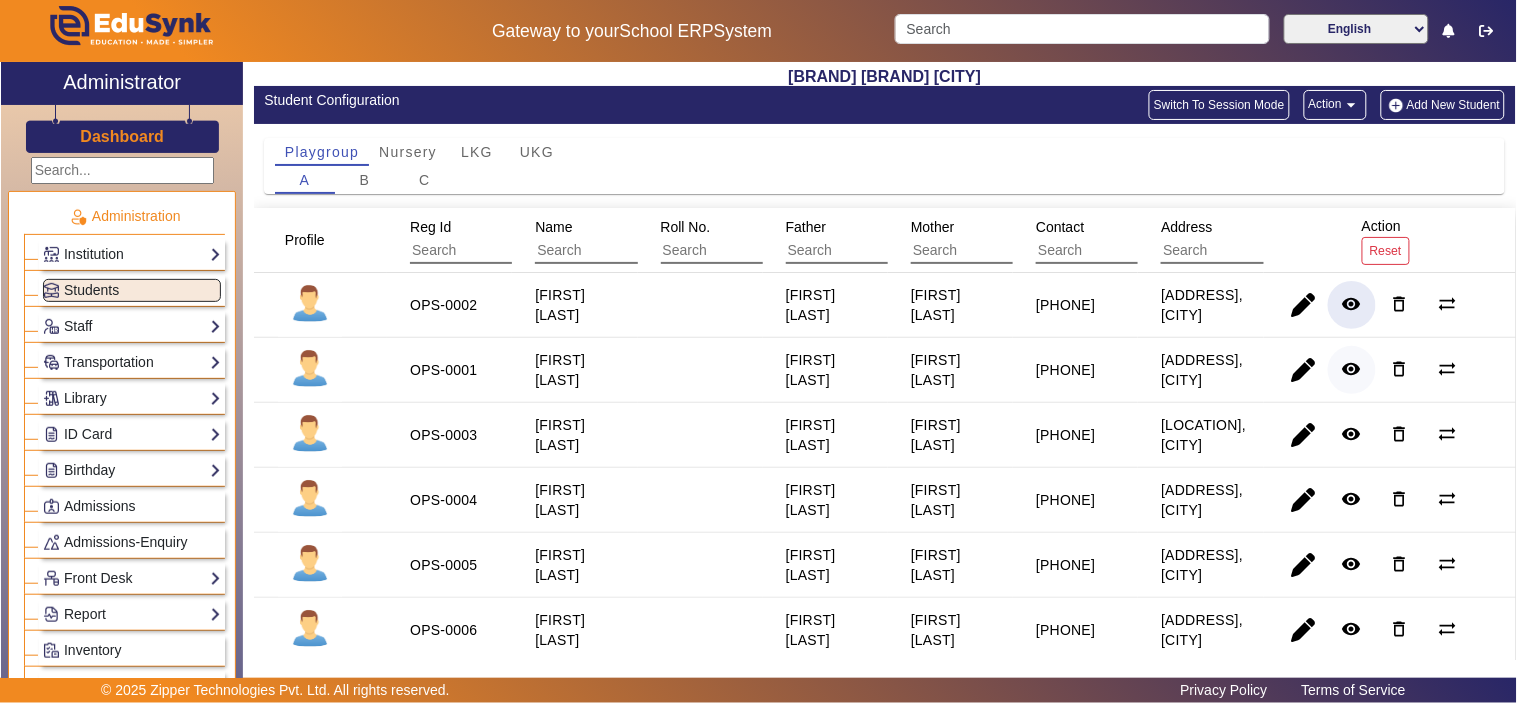 click on "remove_red_eye" at bounding box center (1352, 434) 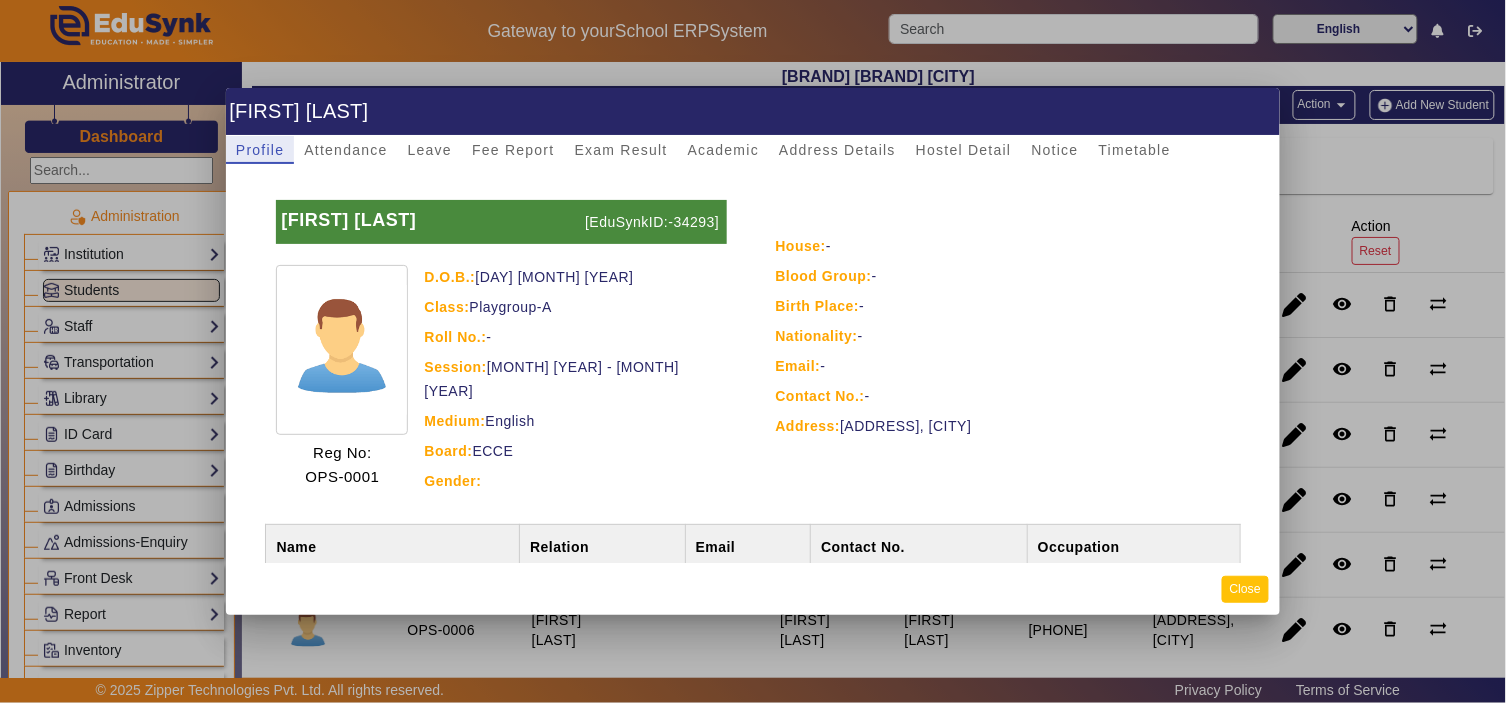 click on "Close" 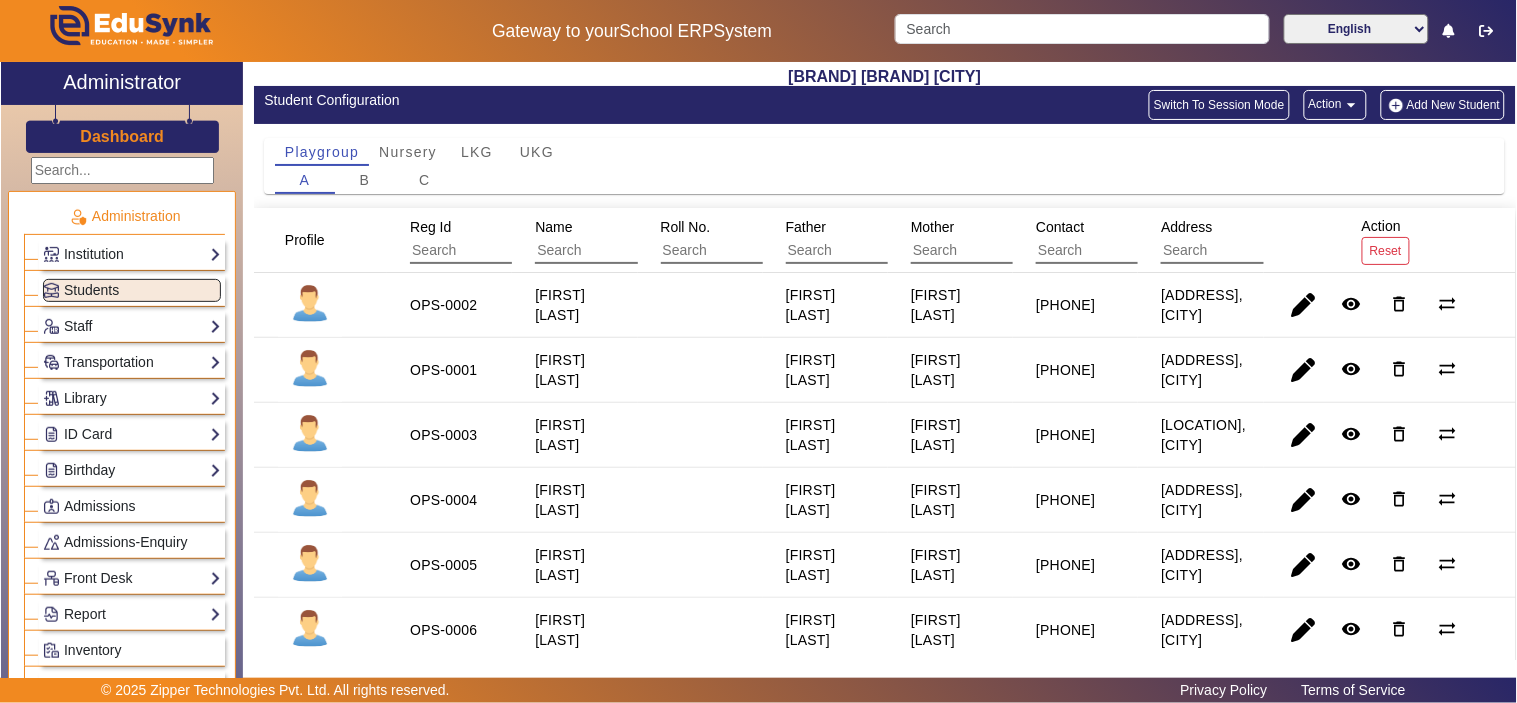 click on "arrow_drop_down" 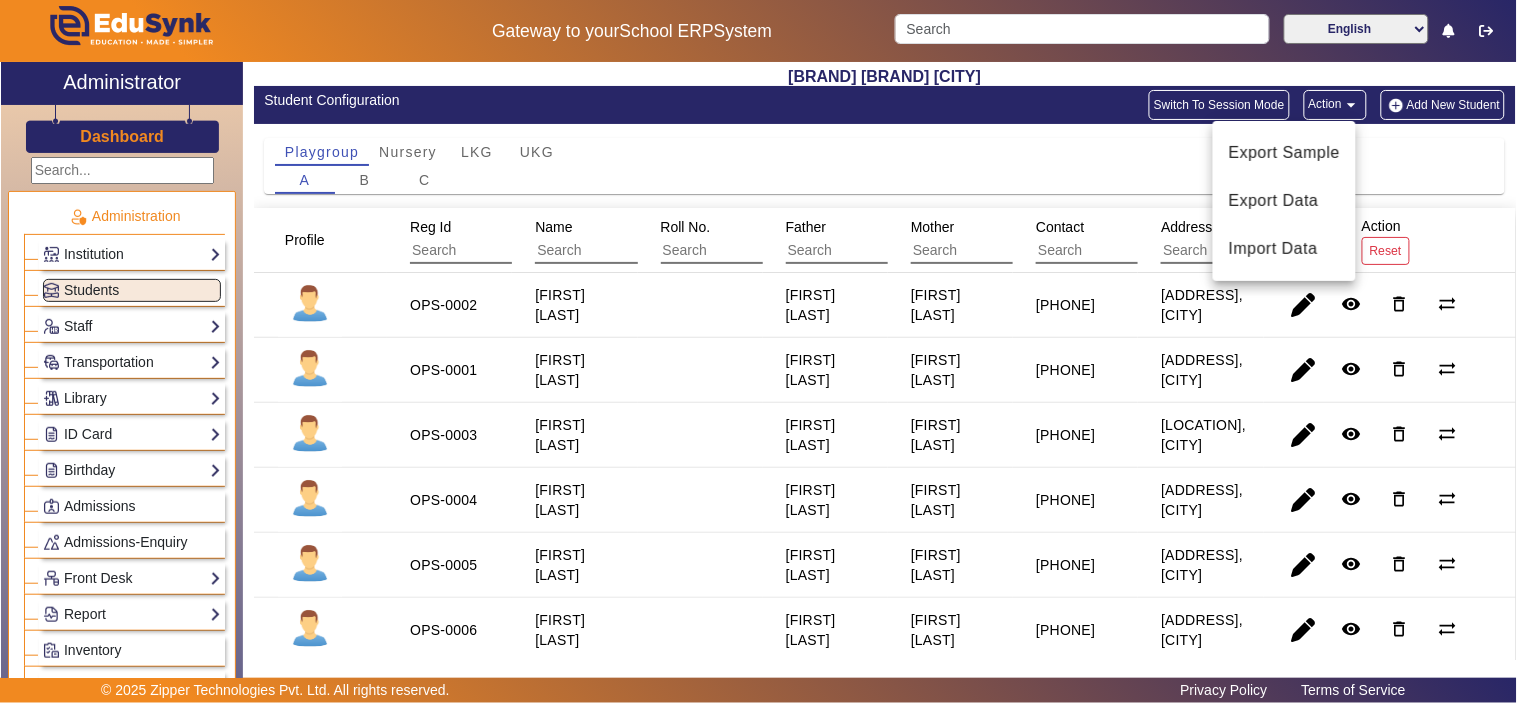 click at bounding box center [758, 351] 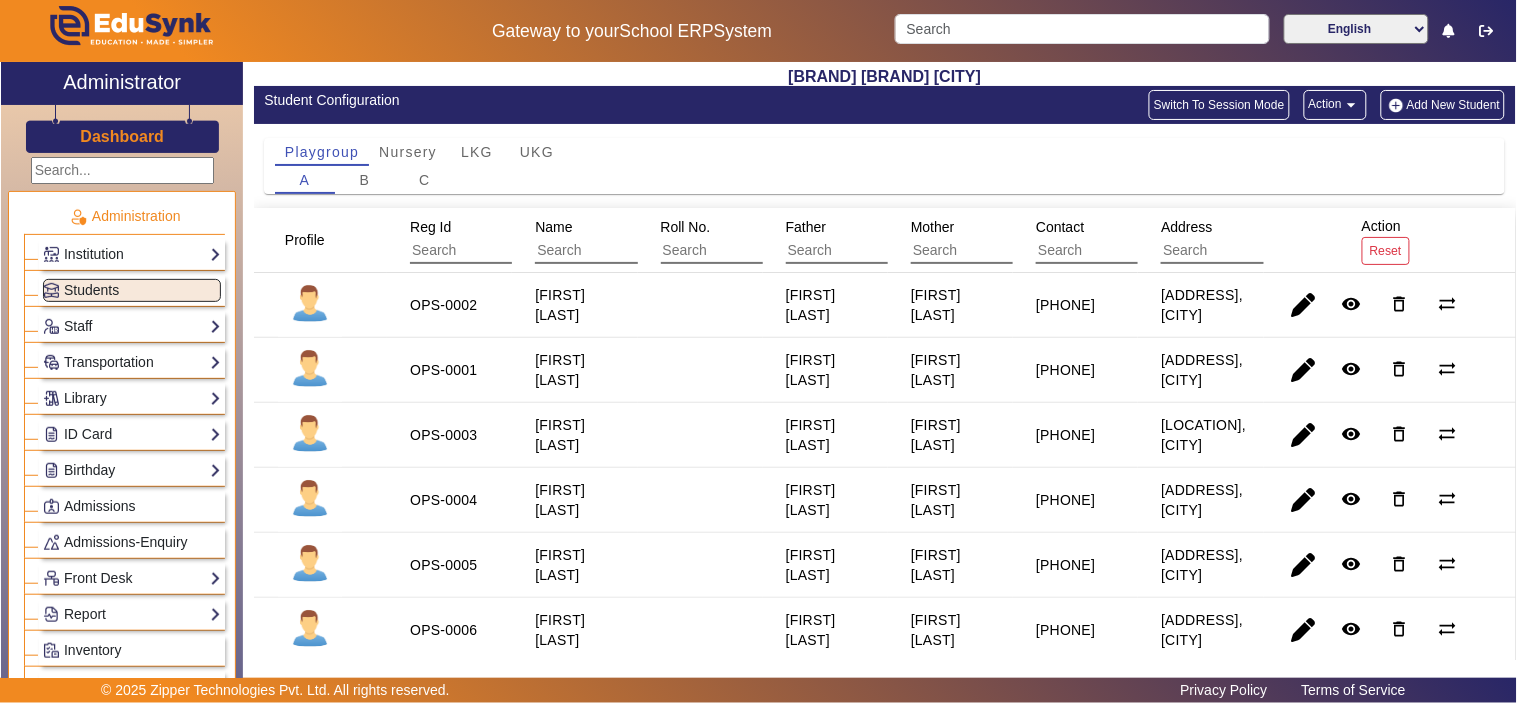 click on "Switch To Session Mode" 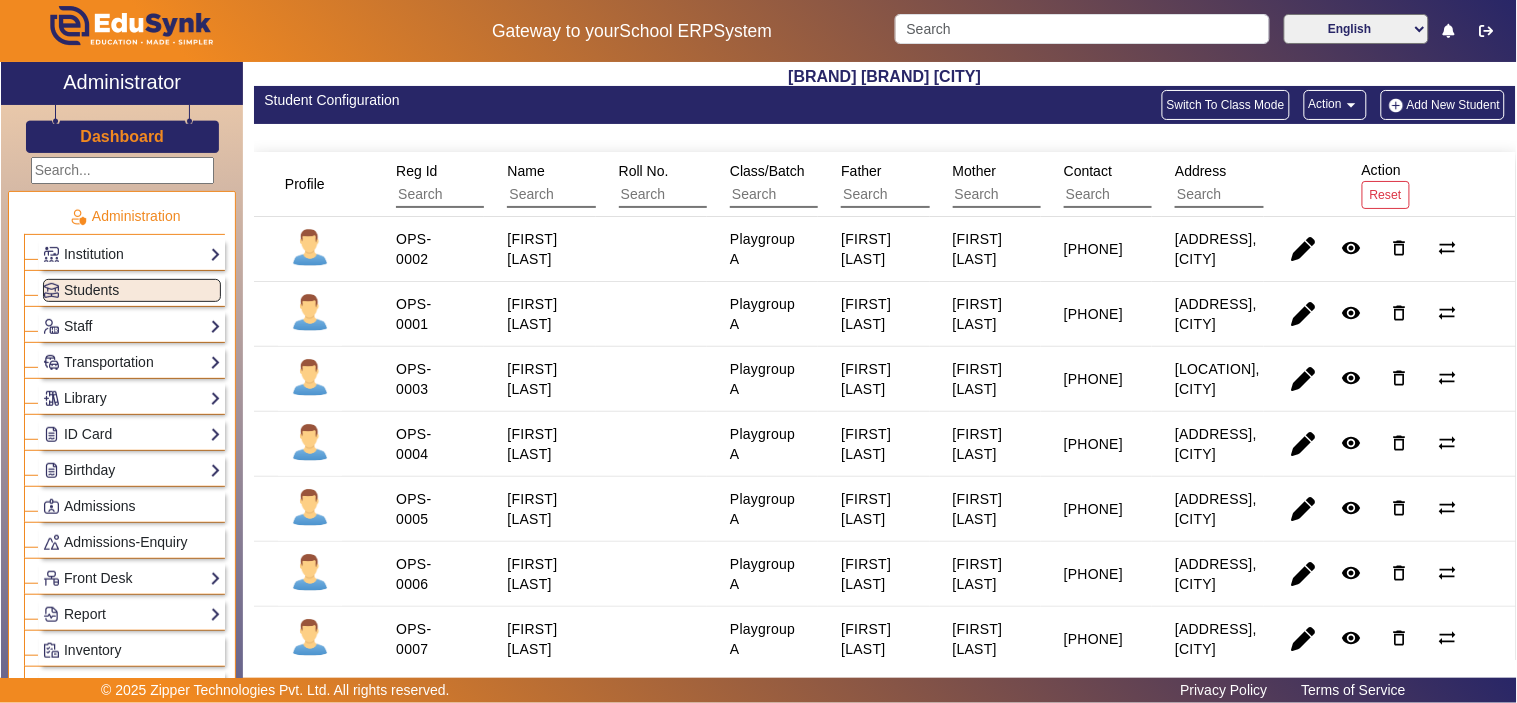click on "Action  arrow_drop_down" 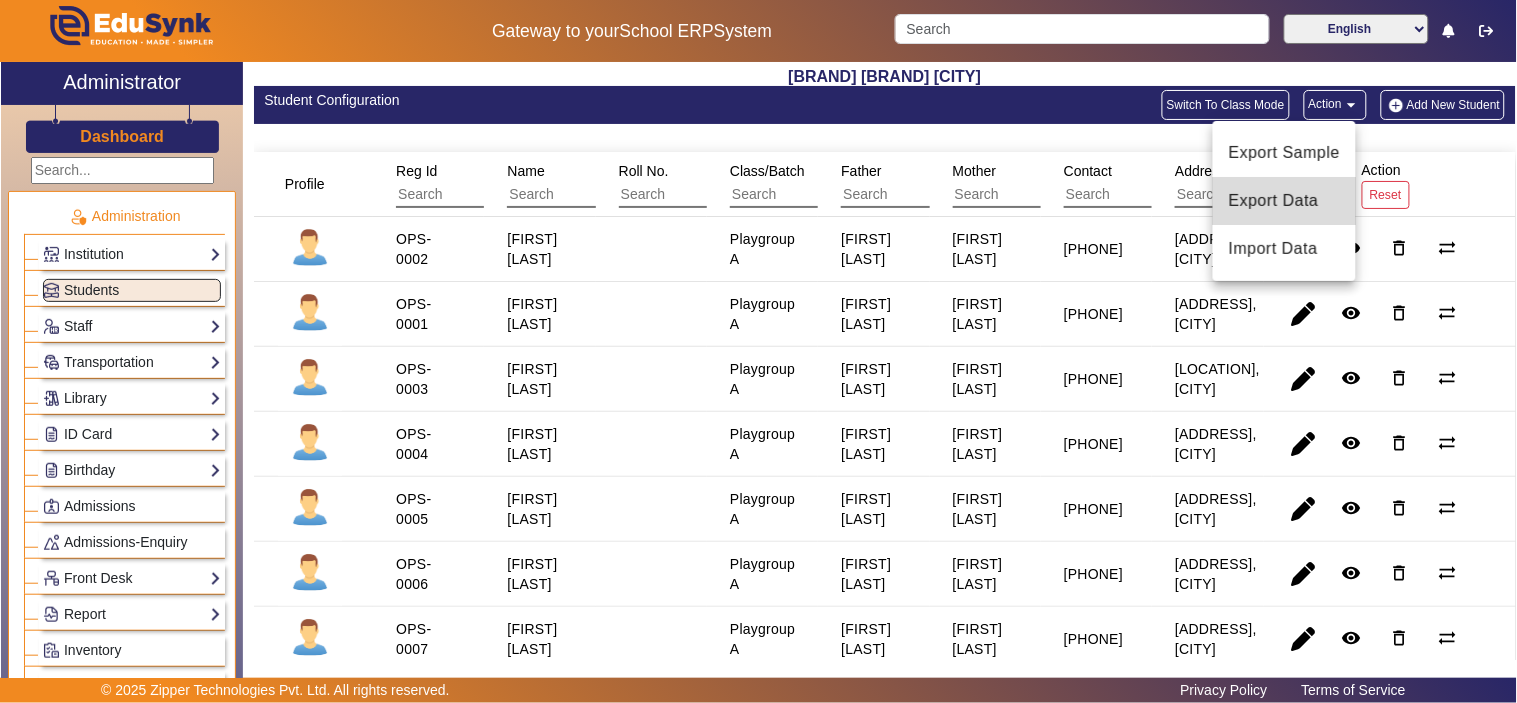 click on "Export Data" at bounding box center [1284, 201] 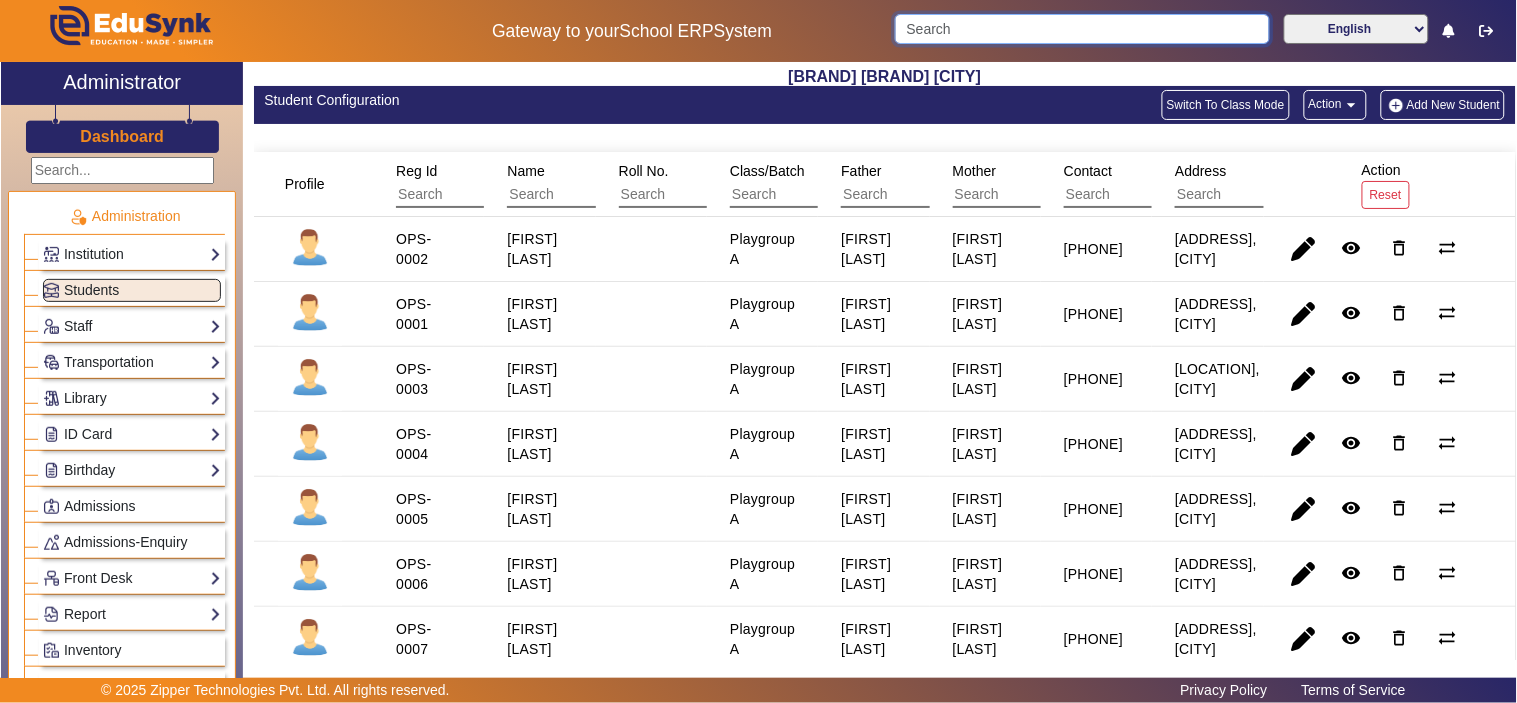 click at bounding box center (1082, 29) 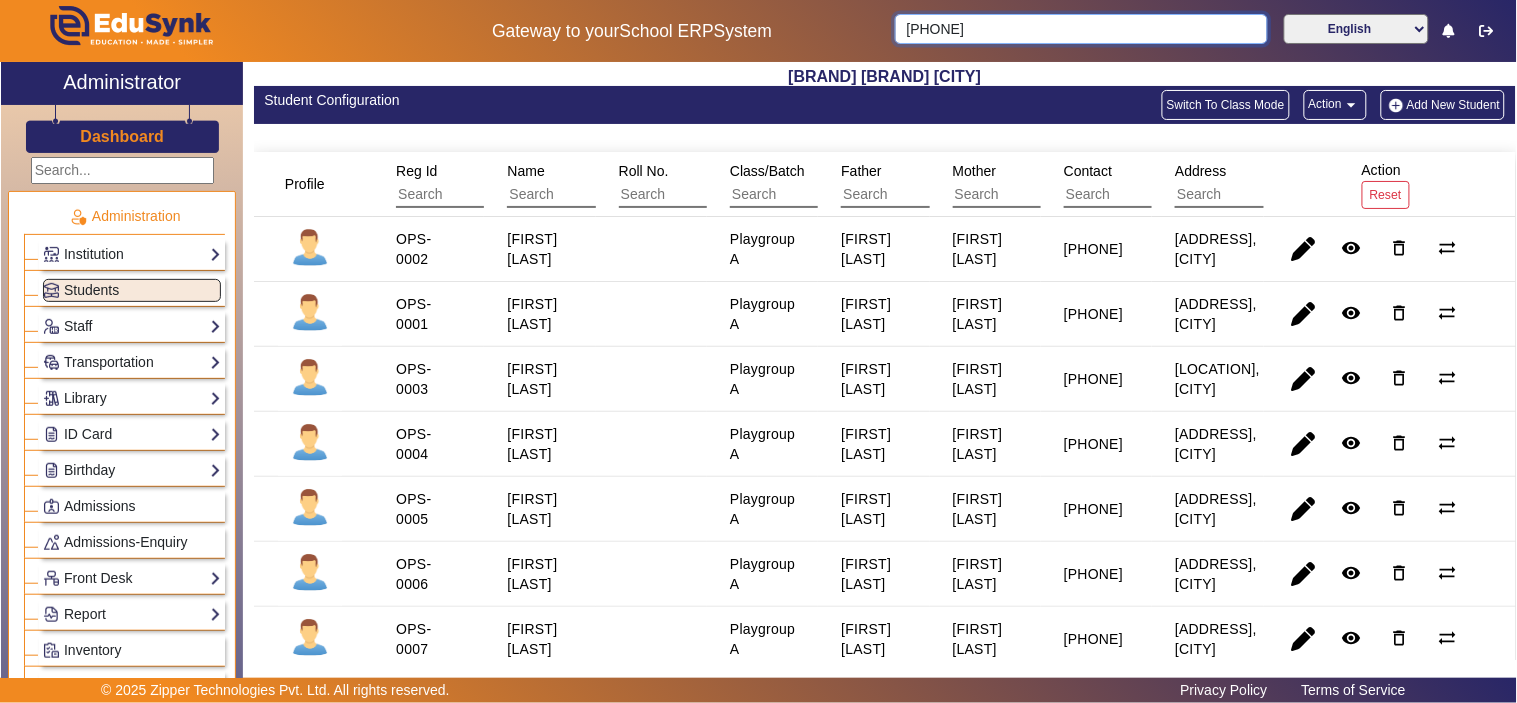 click on "90240 59832" at bounding box center [1081, 29] 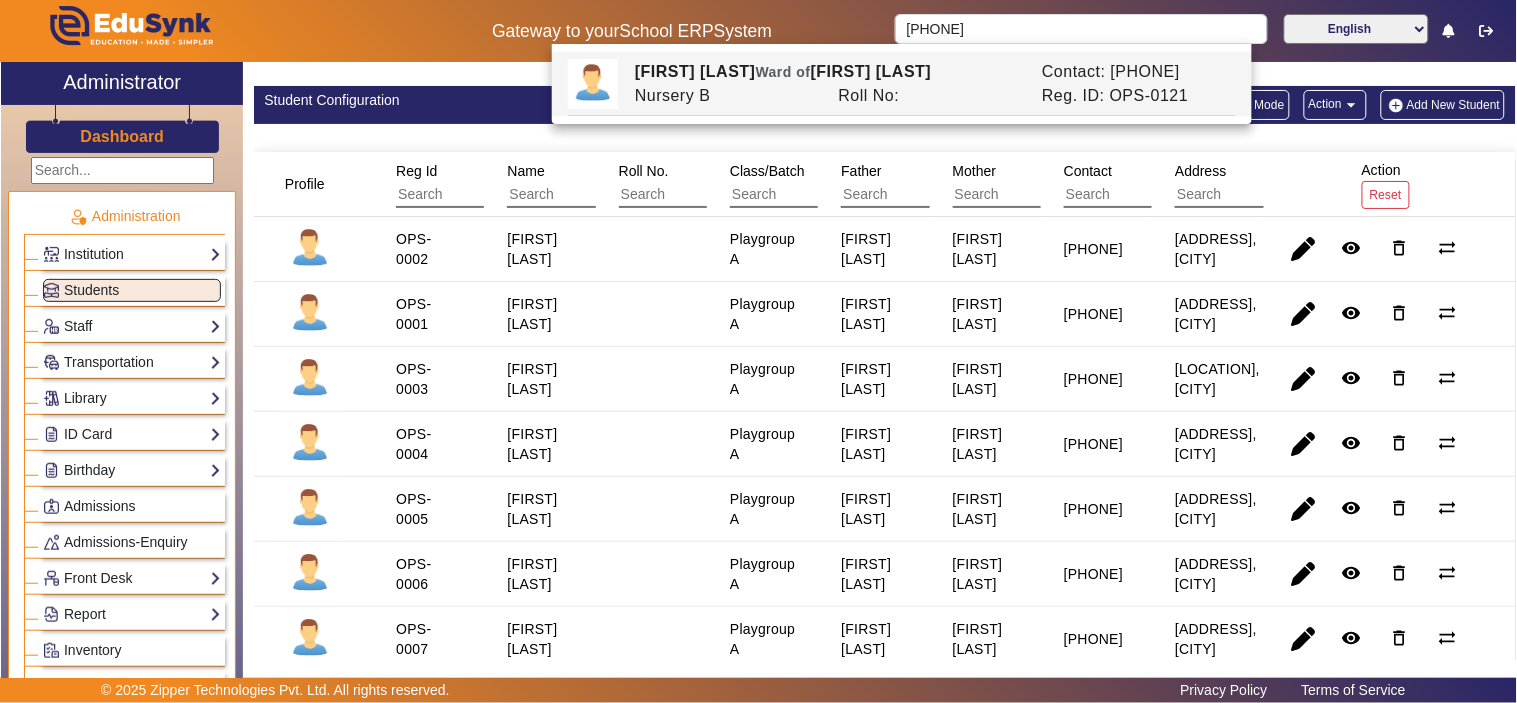 click on "Roll No:" at bounding box center (930, 96) 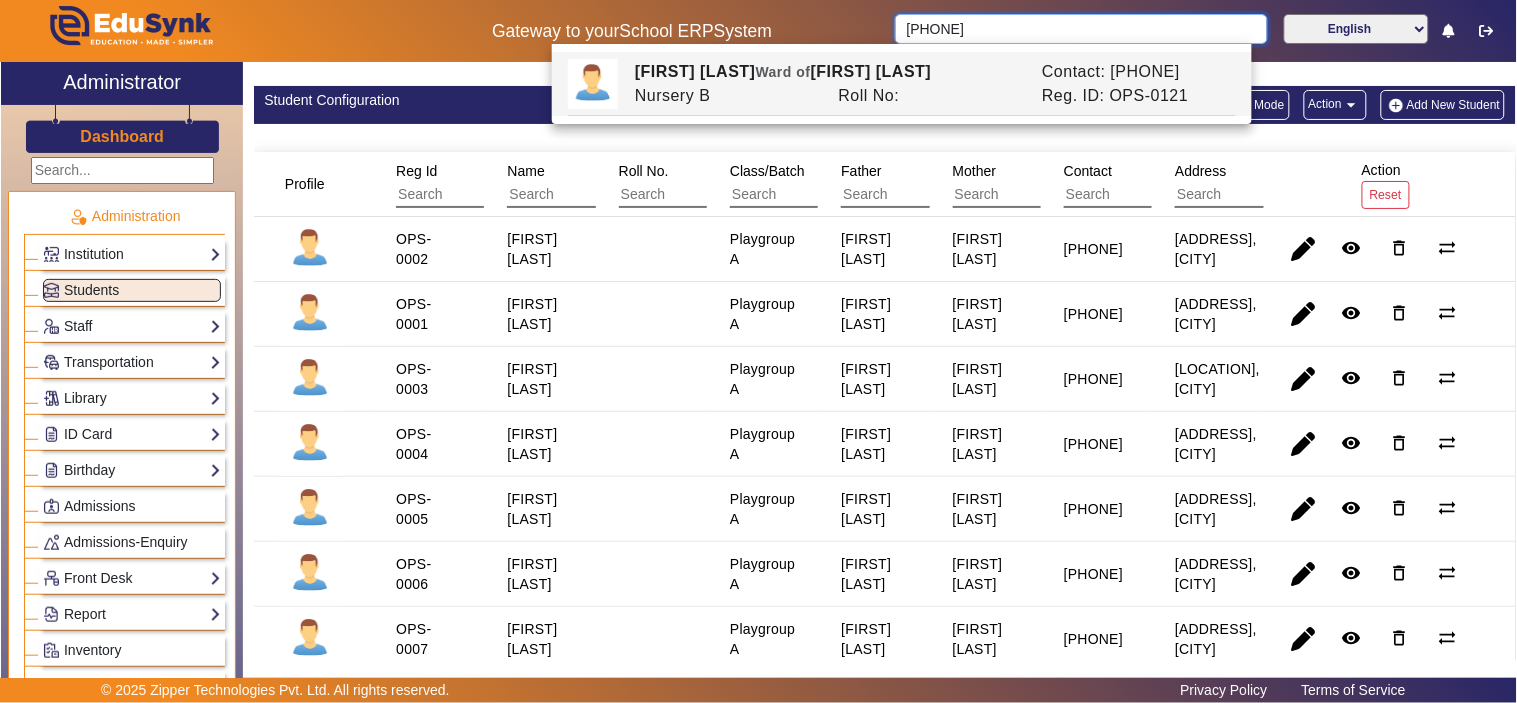 type on "VIBHUM JAIN" 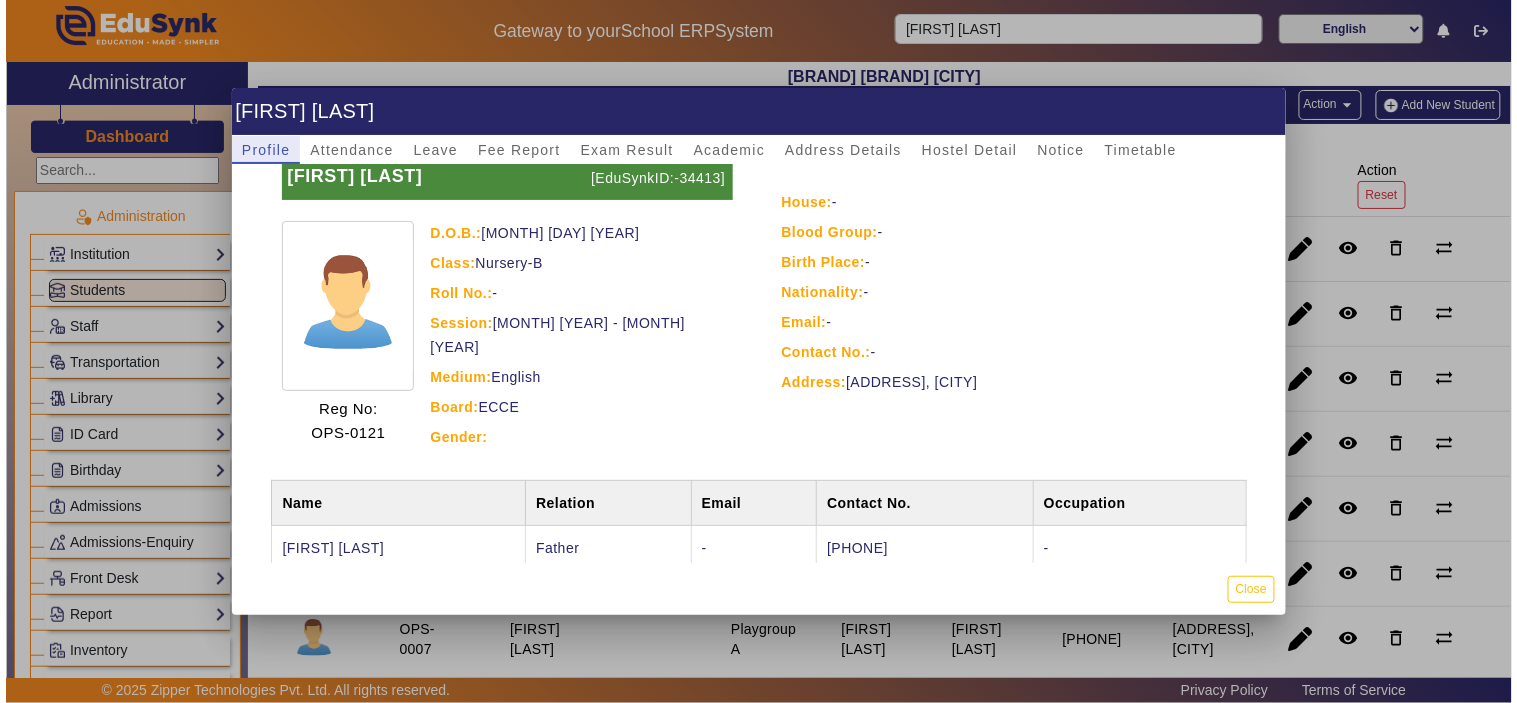 scroll, scrollTop: 0, scrollLeft: 0, axis: both 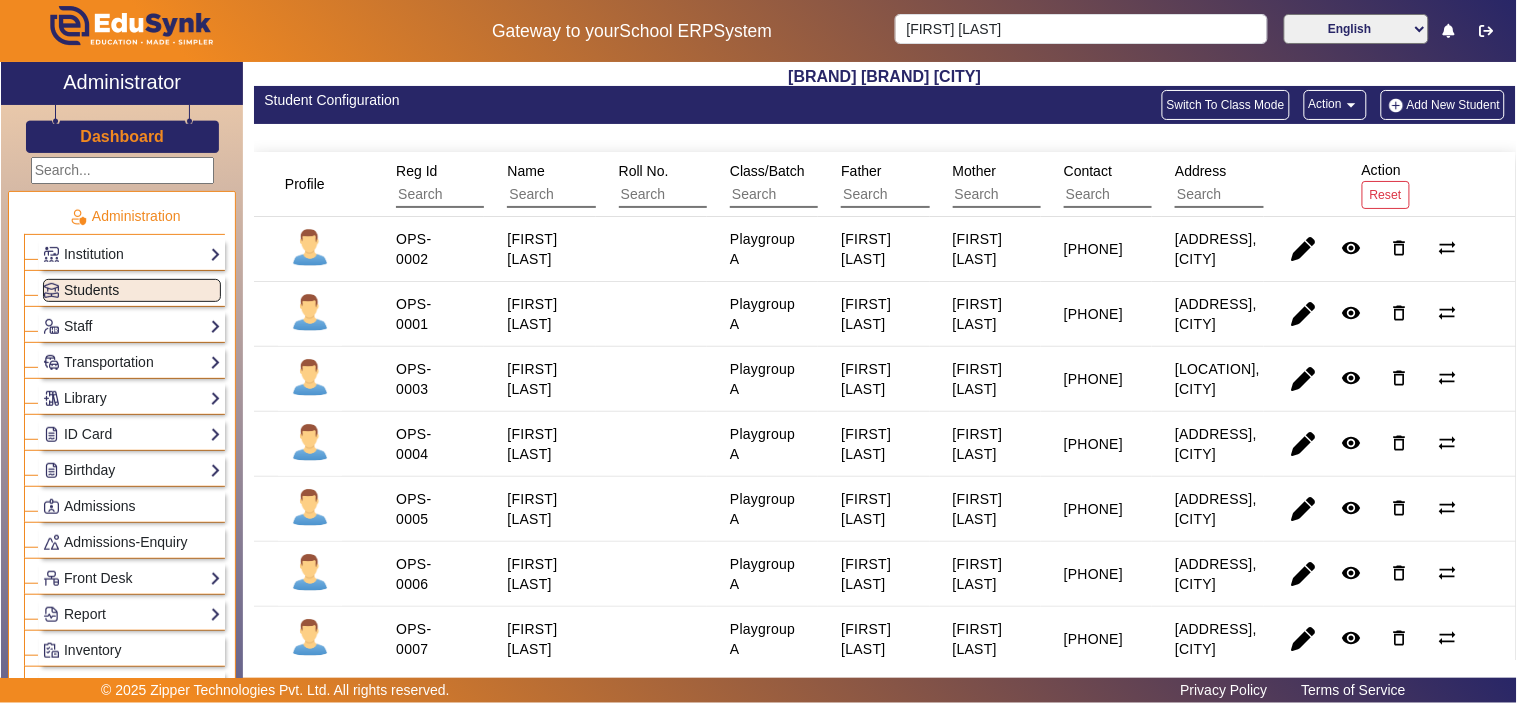 drag, startPoint x: 96, startPoint y: 321, endPoint x: 91, endPoint y: 282, distance: 39.319206 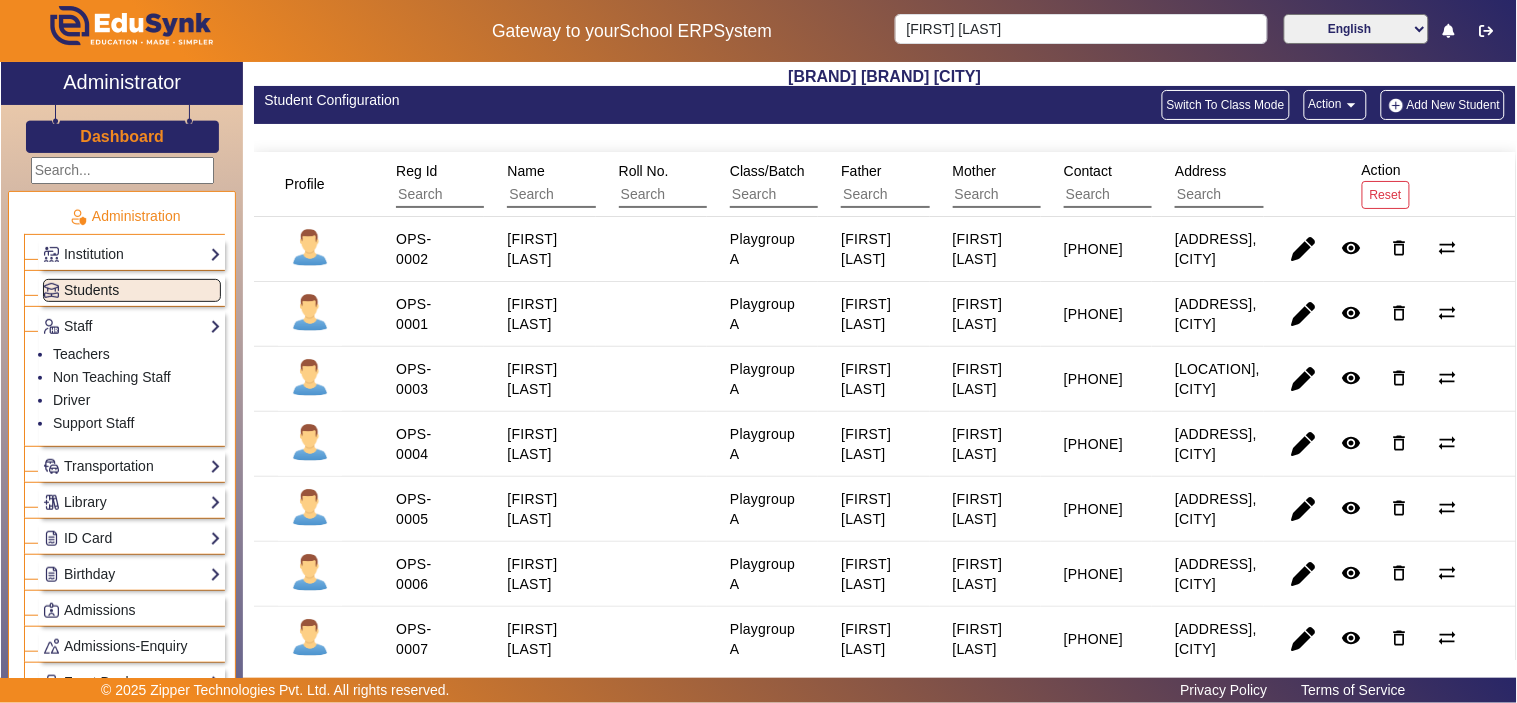 click on "Students" 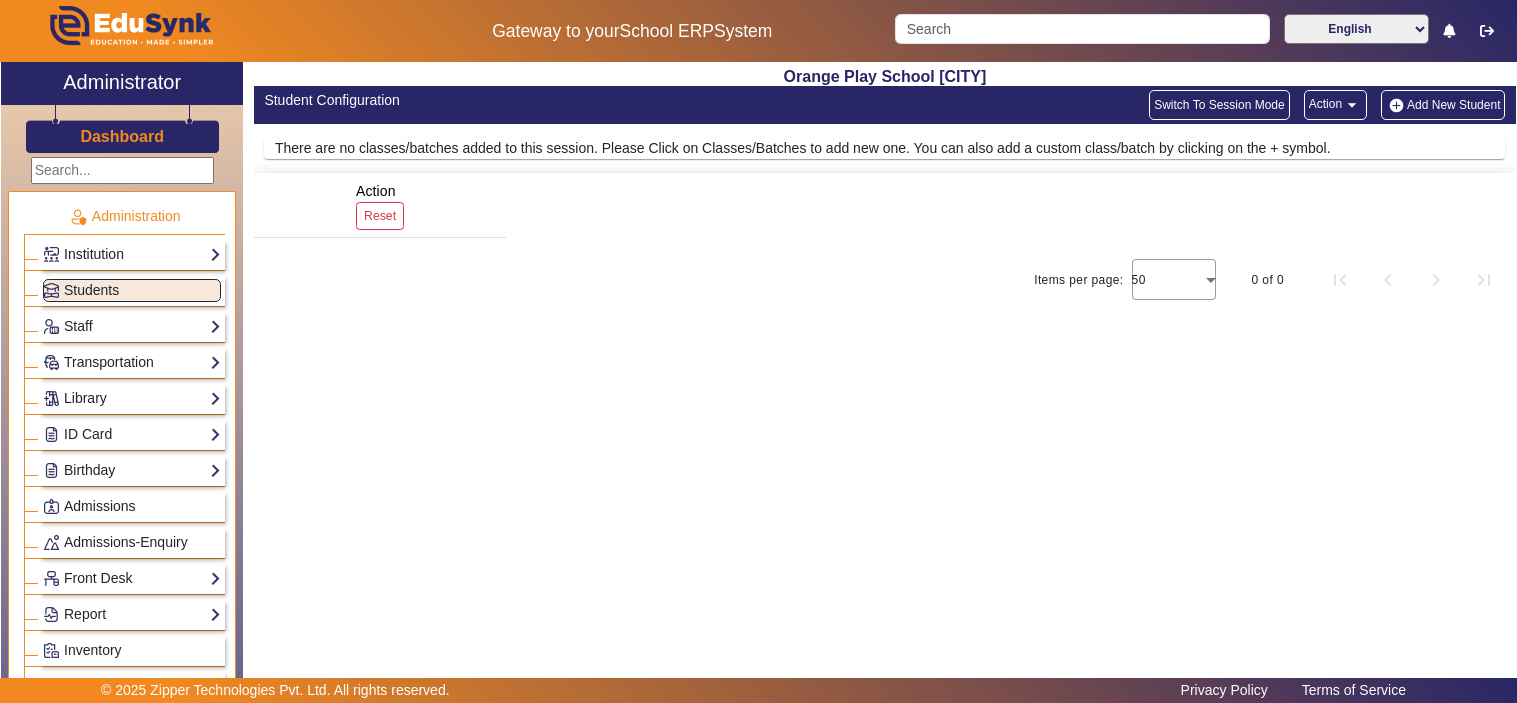 scroll, scrollTop: 0, scrollLeft: 0, axis: both 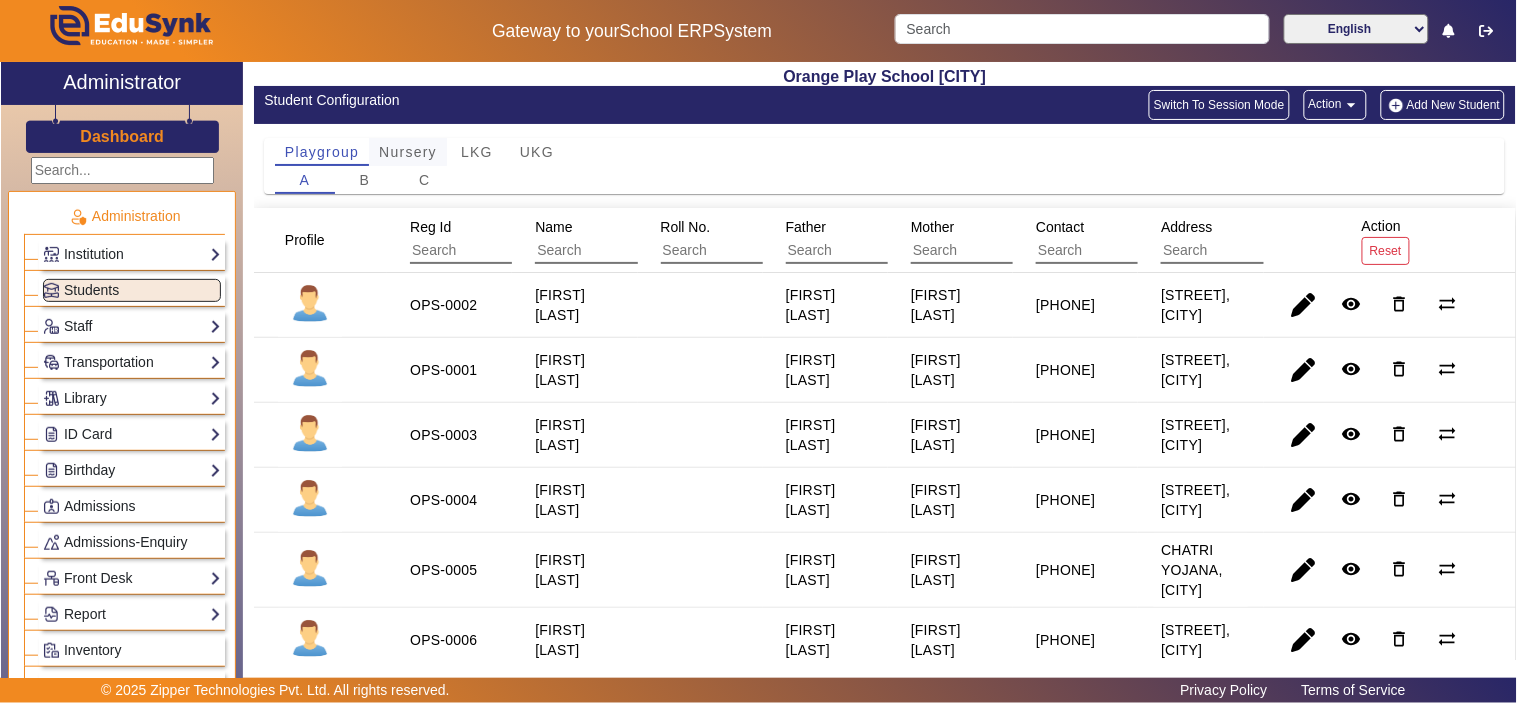 click on "Nursery" at bounding box center [408, 152] 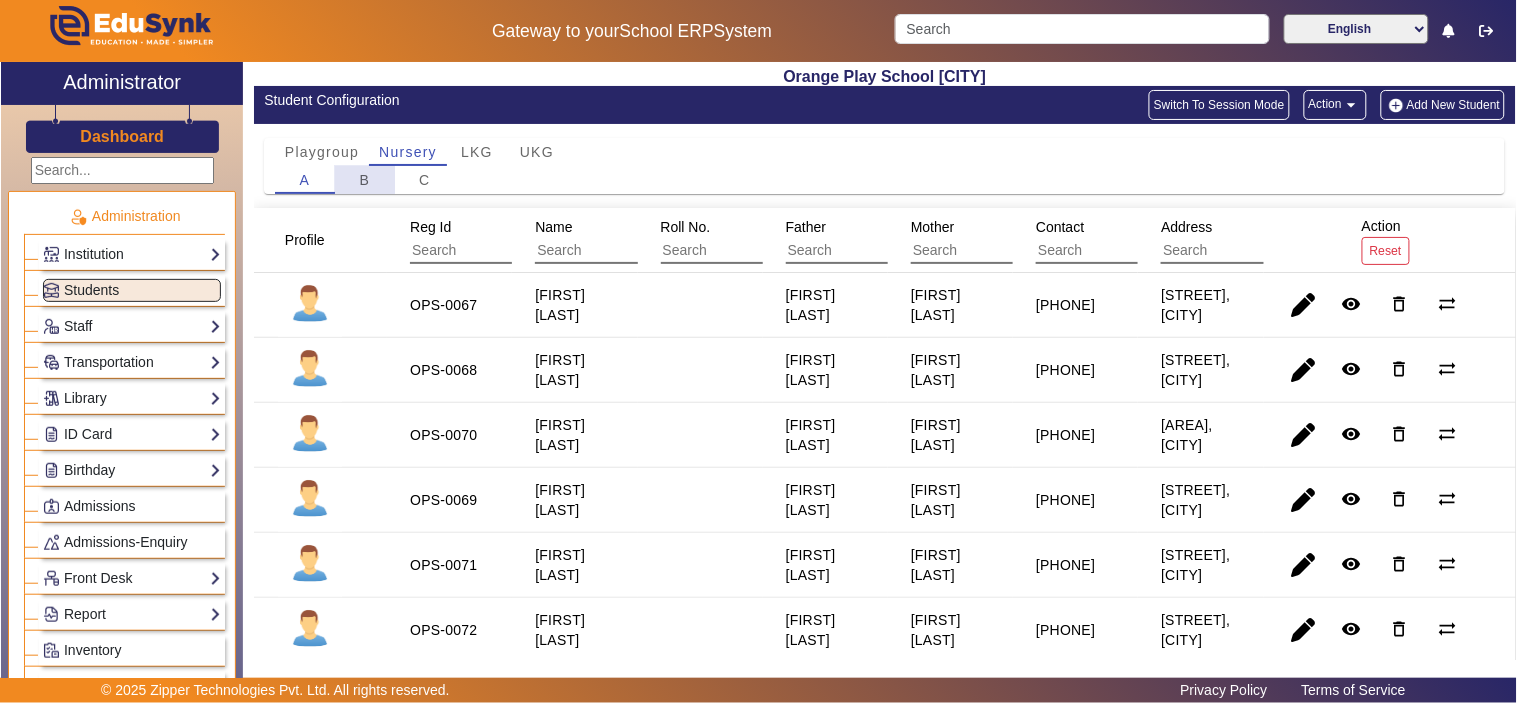 click on "B" at bounding box center (365, 180) 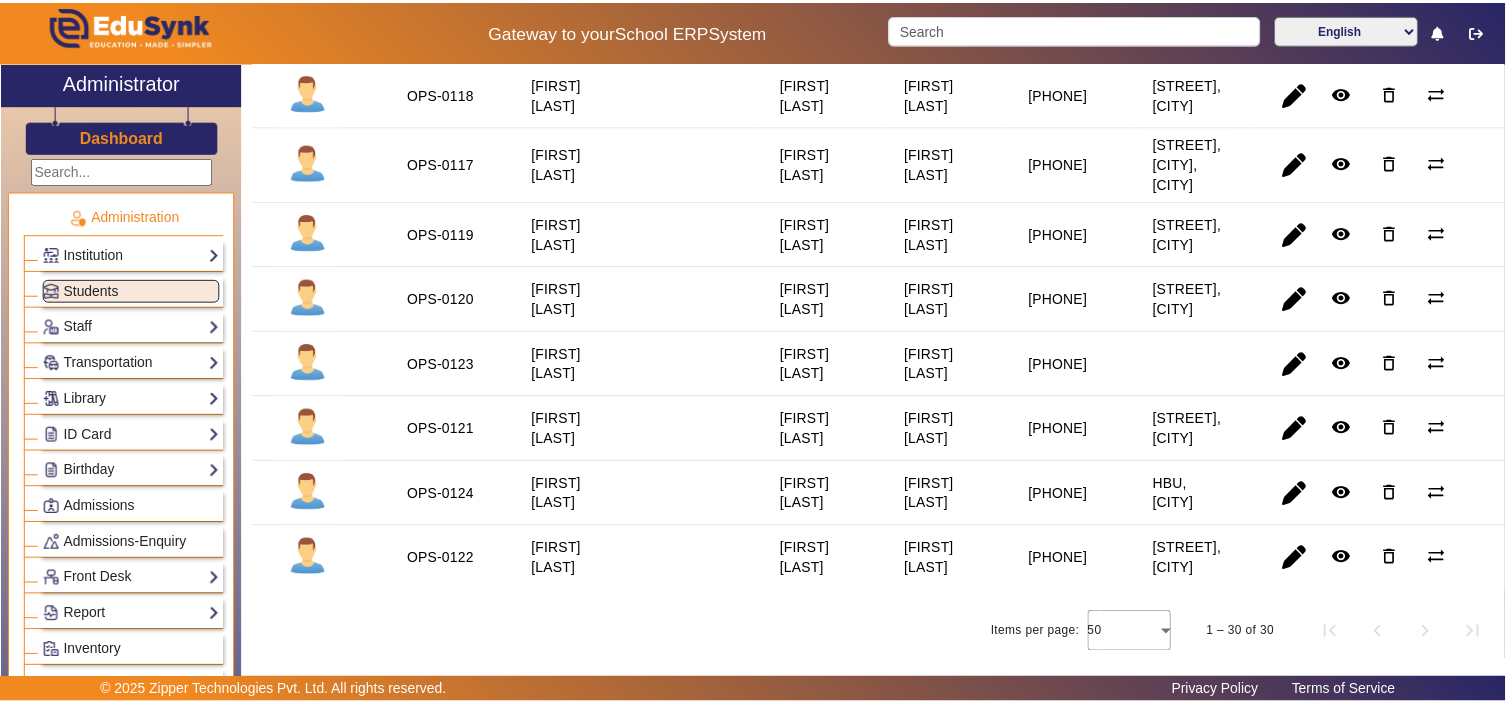 scroll, scrollTop: 2036, scrollLeft: 0, axis: vertical 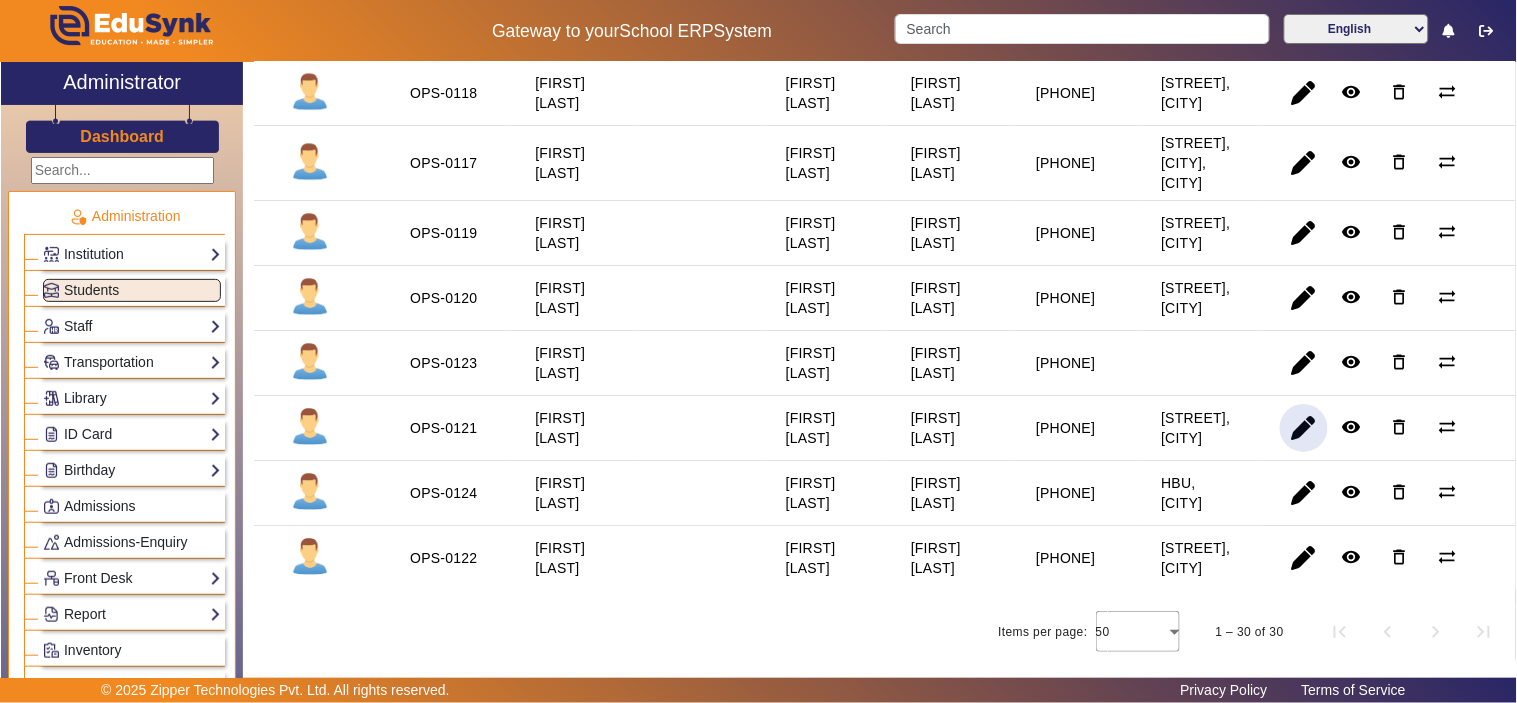 click 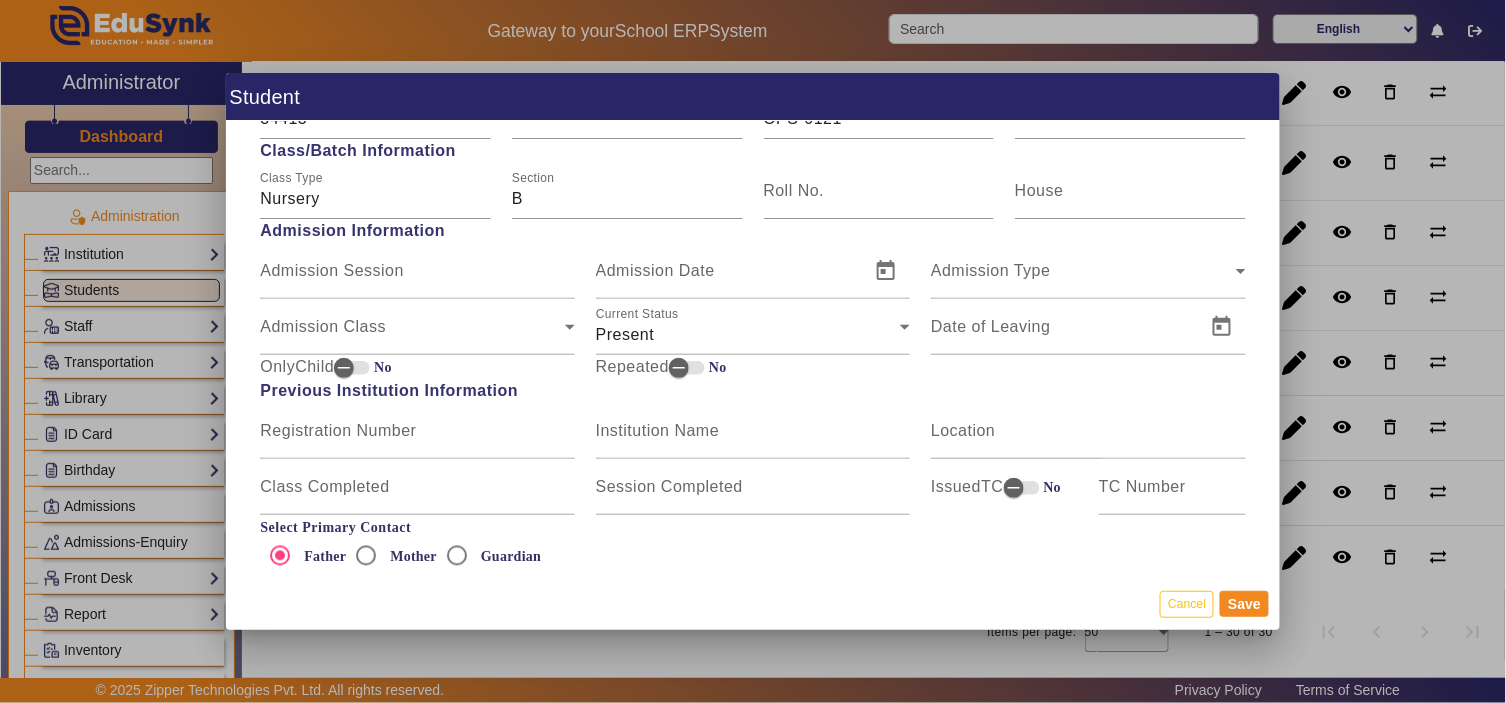 scroll, scrollTop: 1111, scrollLeft: 0, axis: vertical 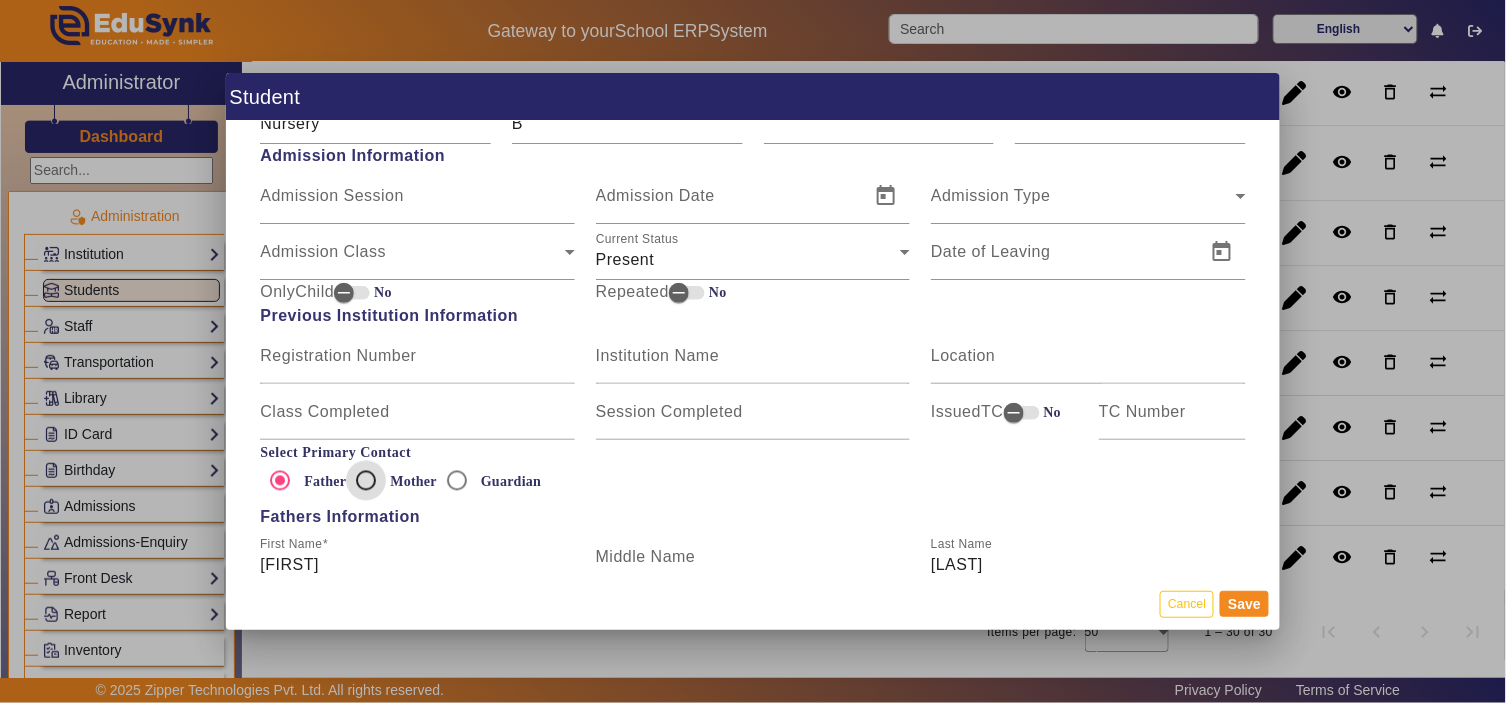 click on "Mother" at bounding box center [366, 481] 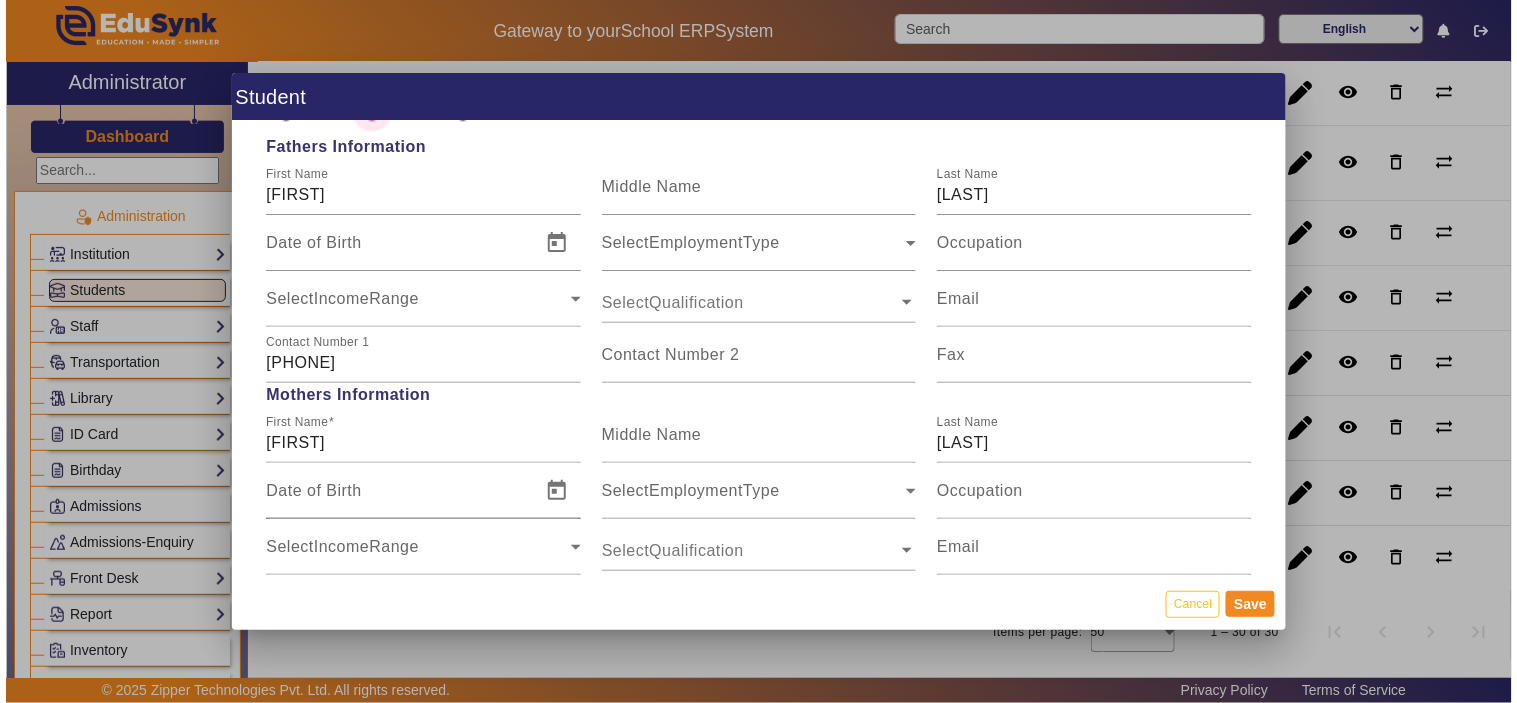 scroll, scrollTop: 1666, scrollLeft: 0, axis: vertical 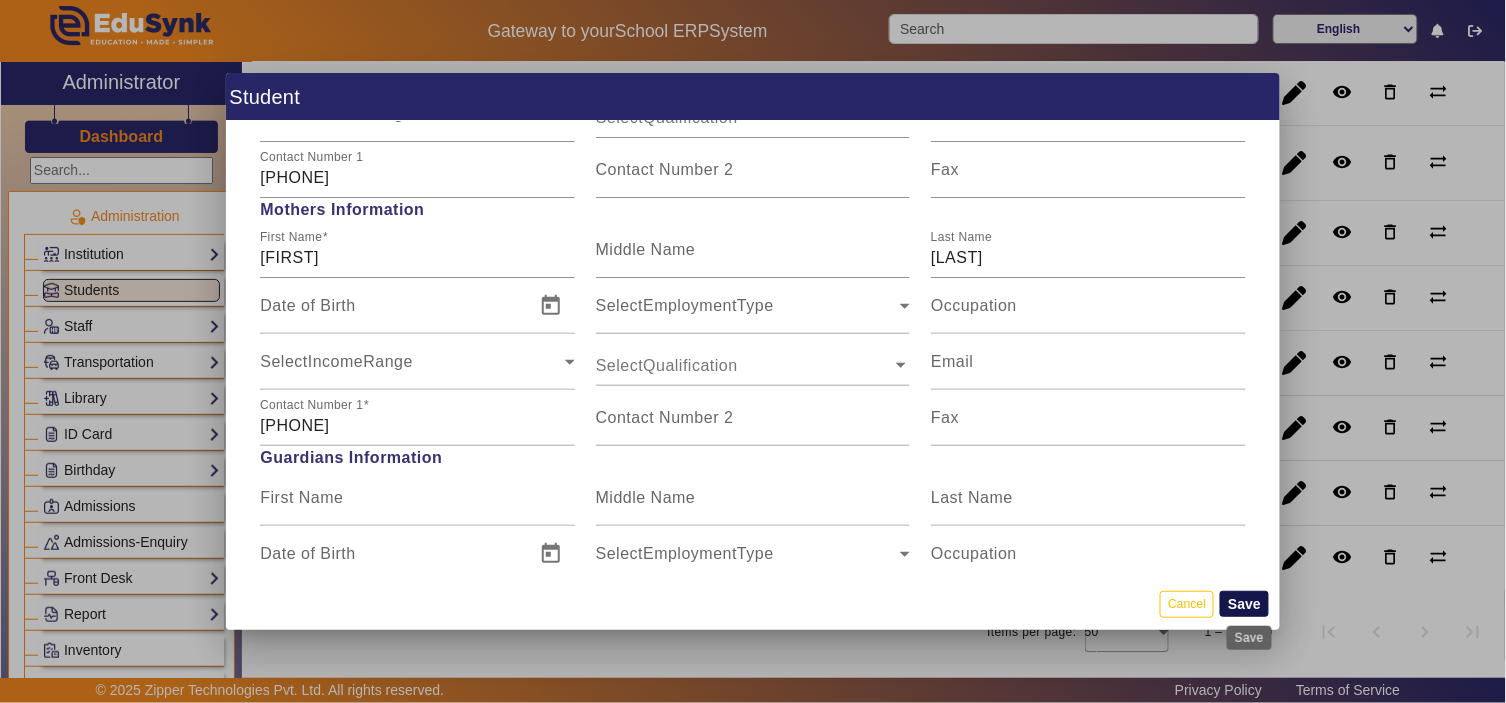 click on "Save" at bounding box center (1244, 604) 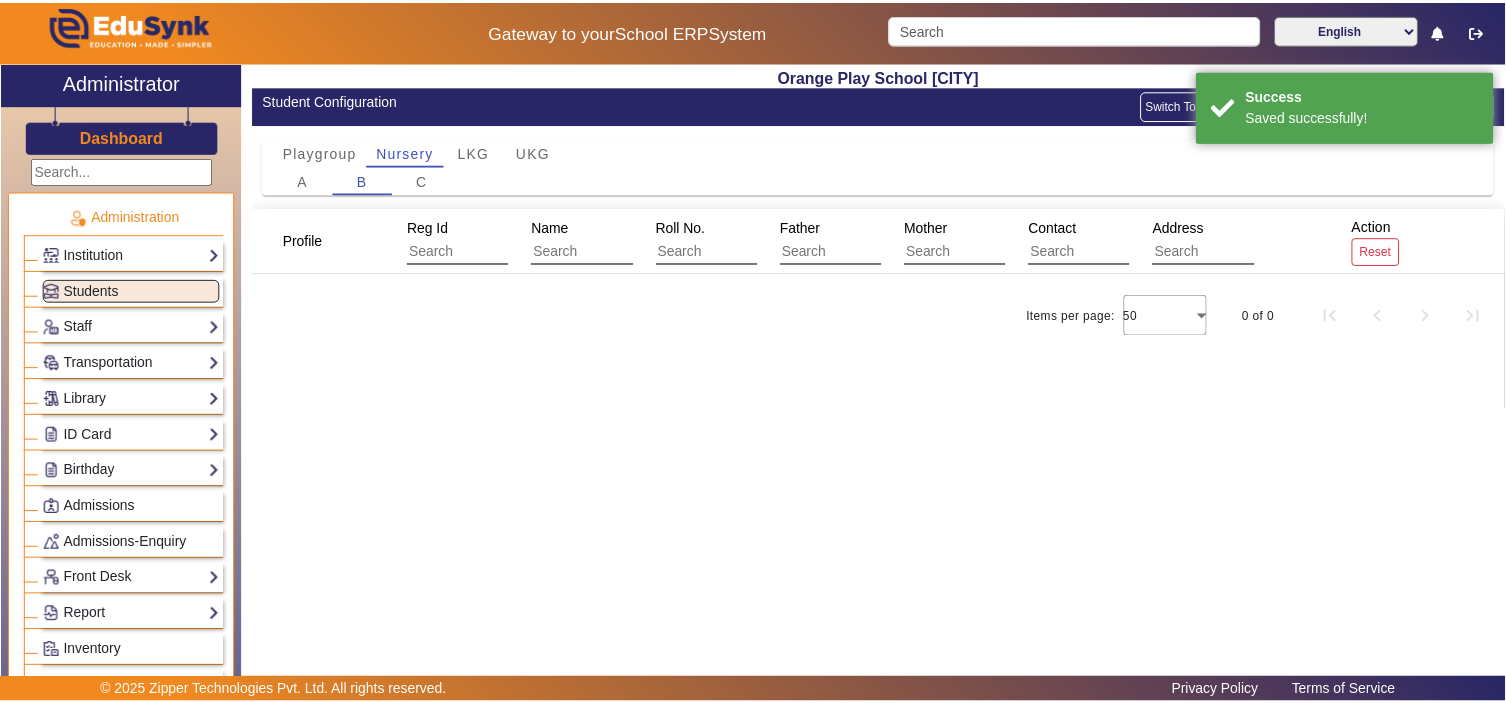 scroll, scrollTop: 0, scrollLeft: 0, axis: both 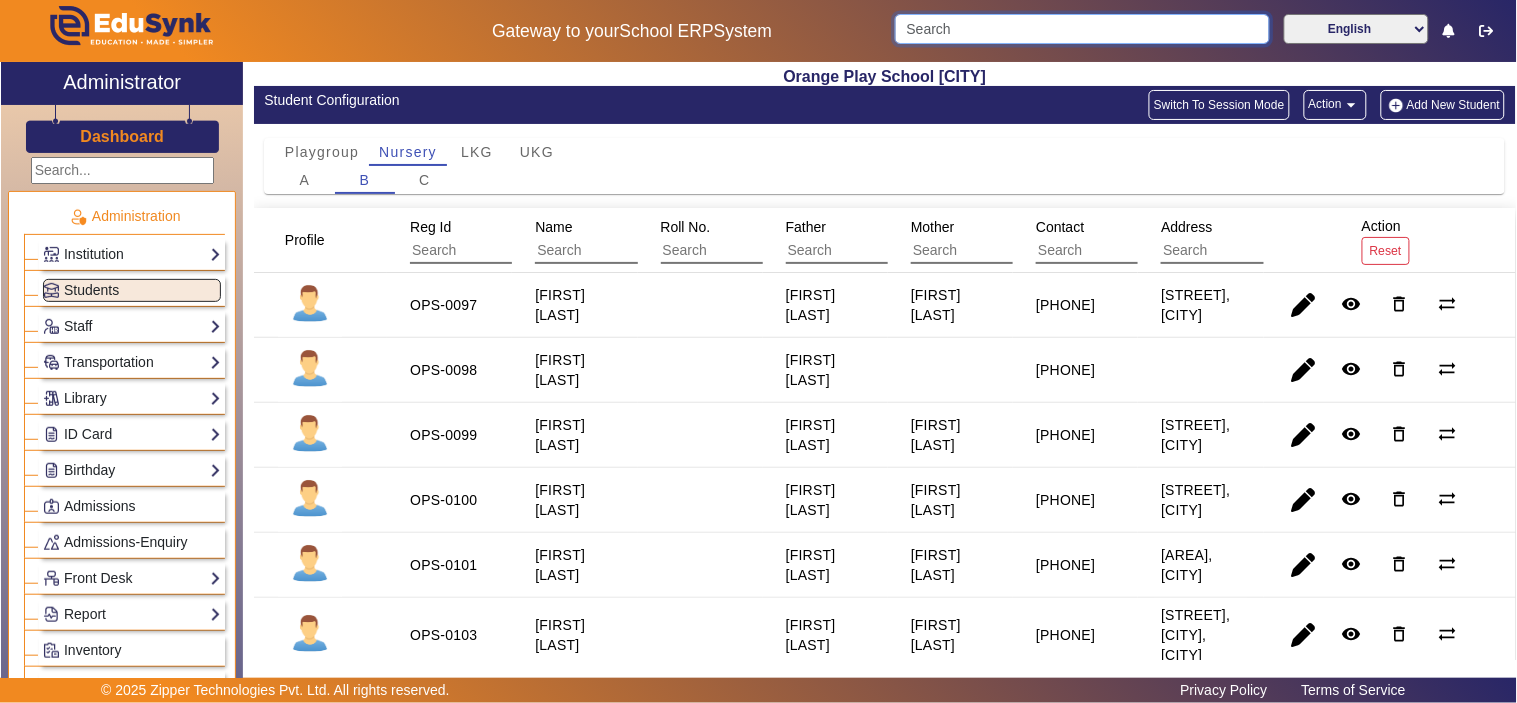 click at bounding box center [1082, 29] 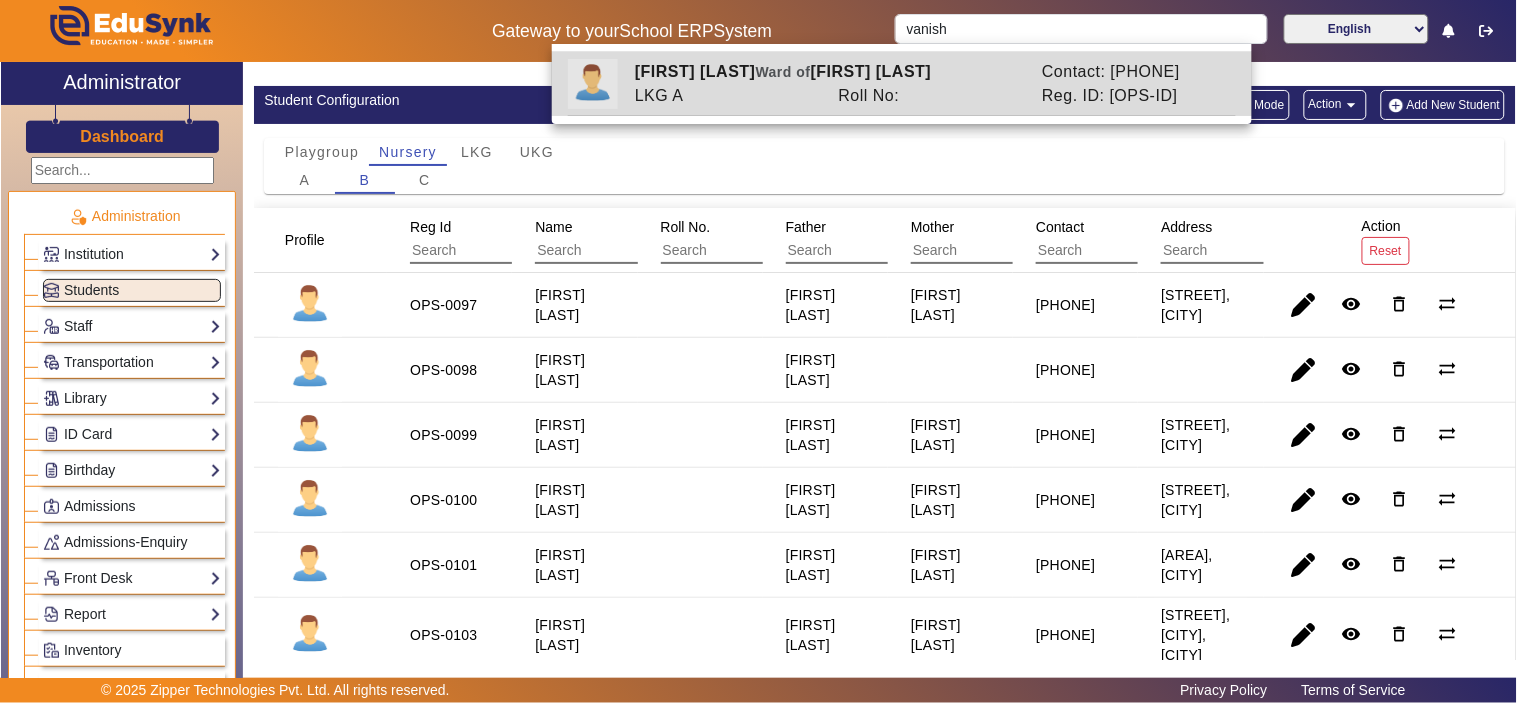 click on "Roll No:" at bounding box center (930, 96) 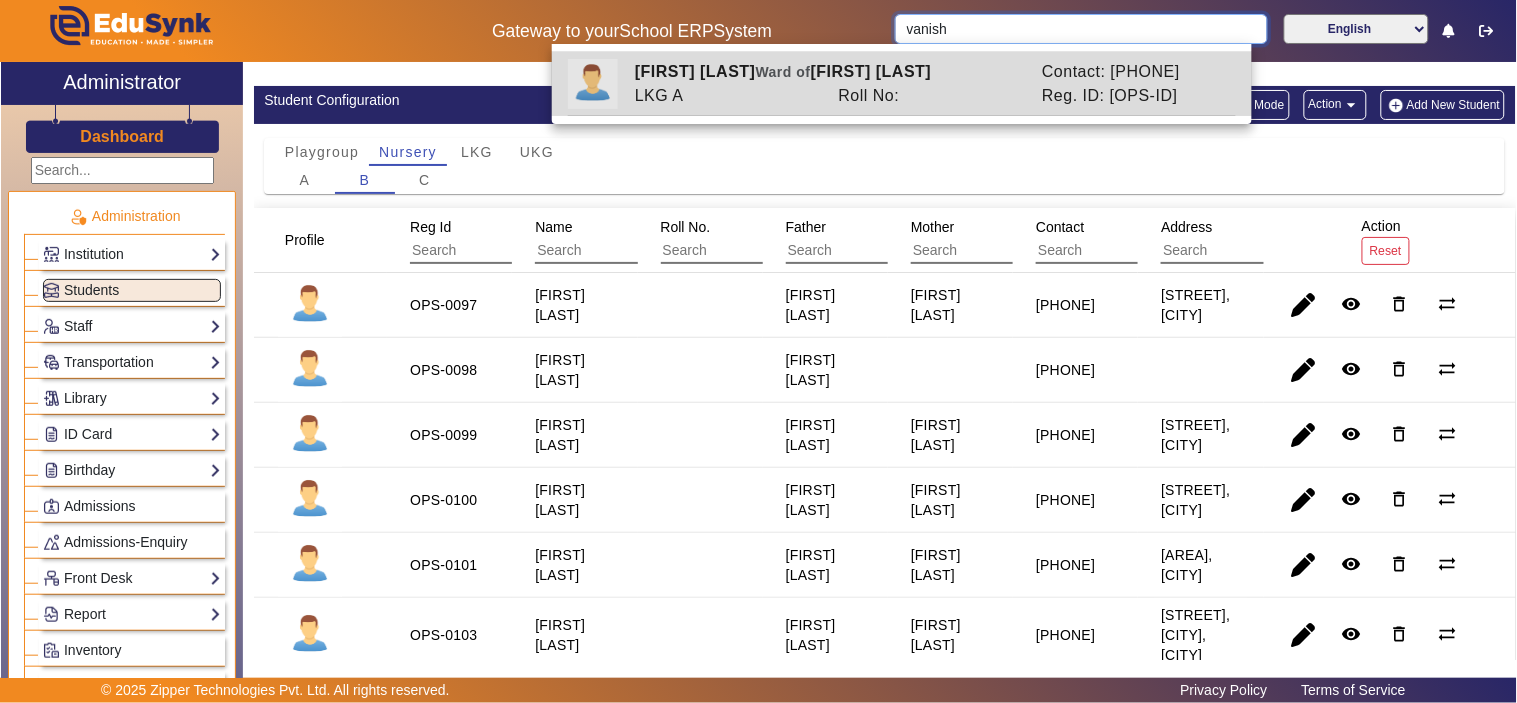 type on "VANISHREE CHOUDHARY" 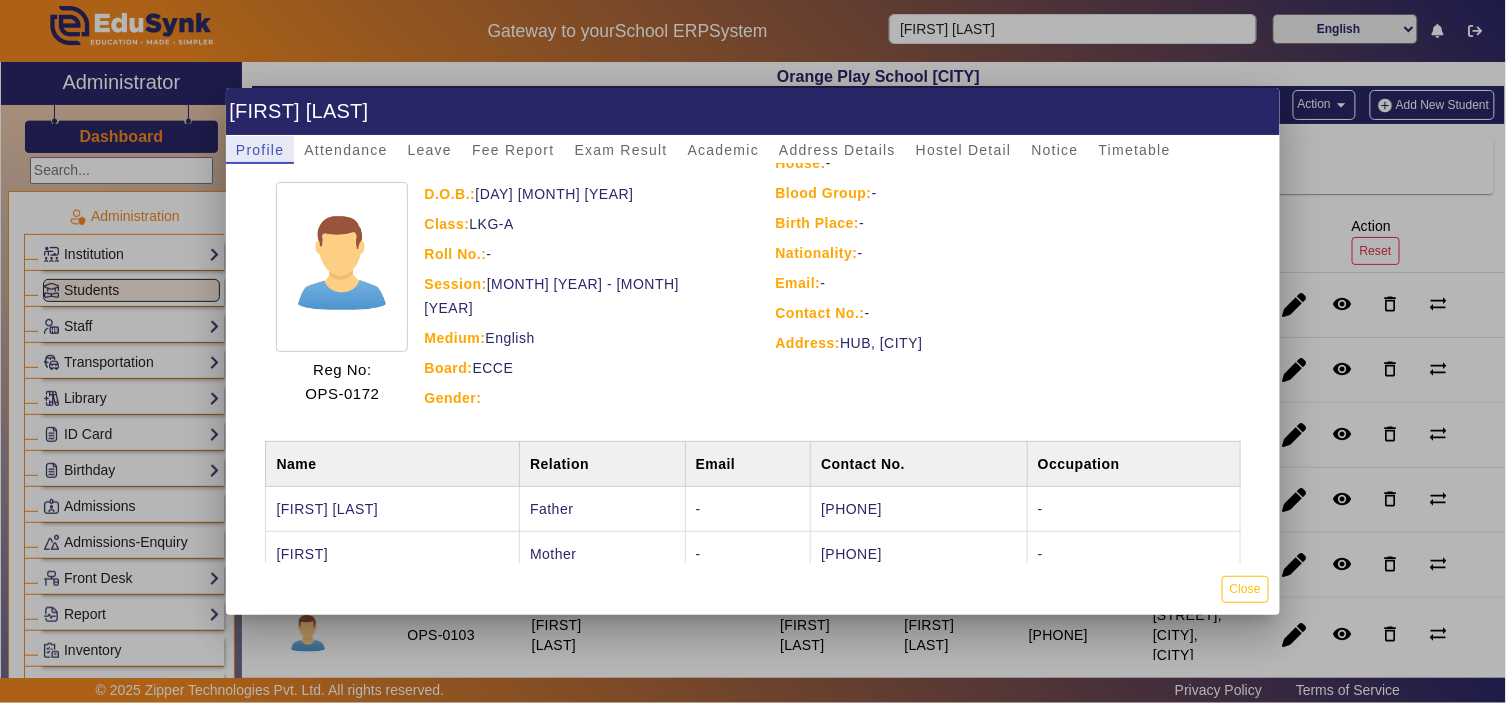 scroll, scrollTop: 127, scrollLeft: 0, axis: vertical 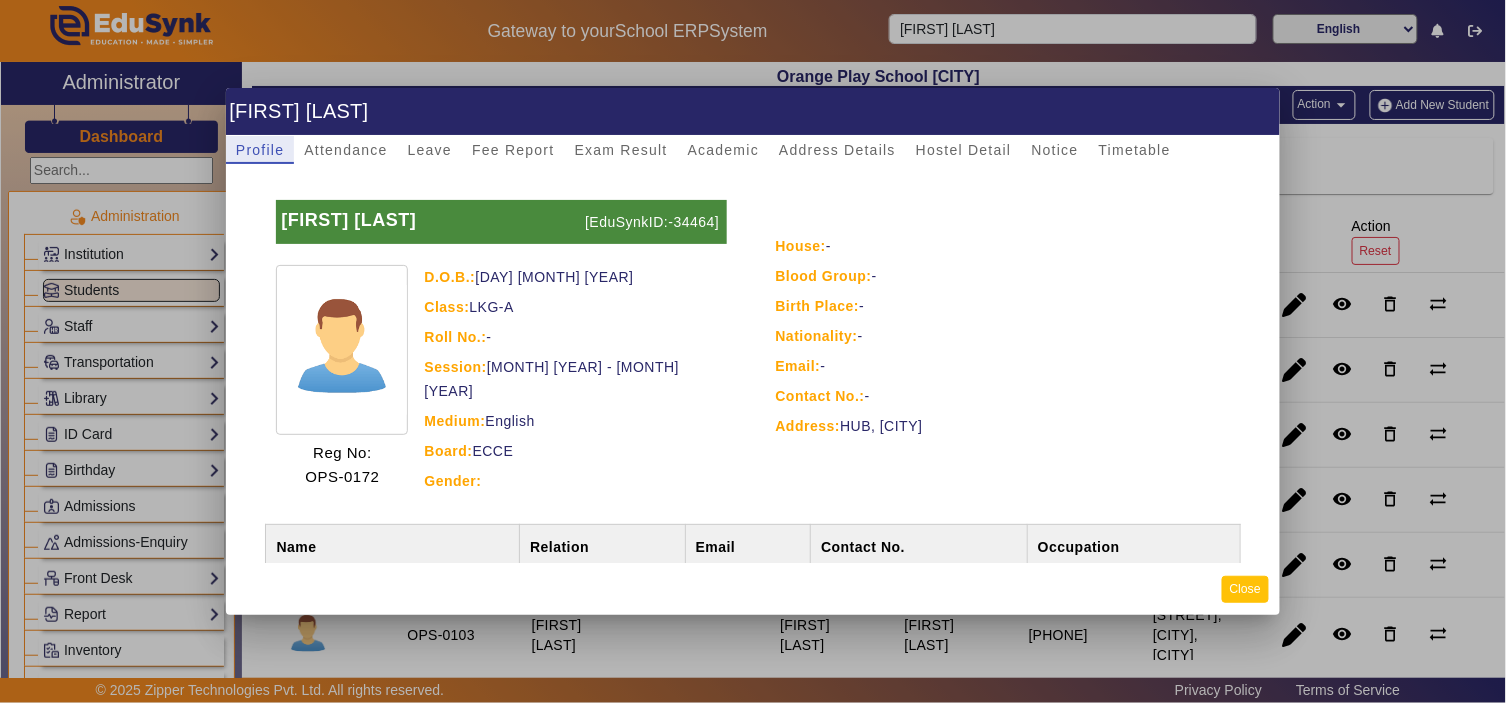 click on "Close" 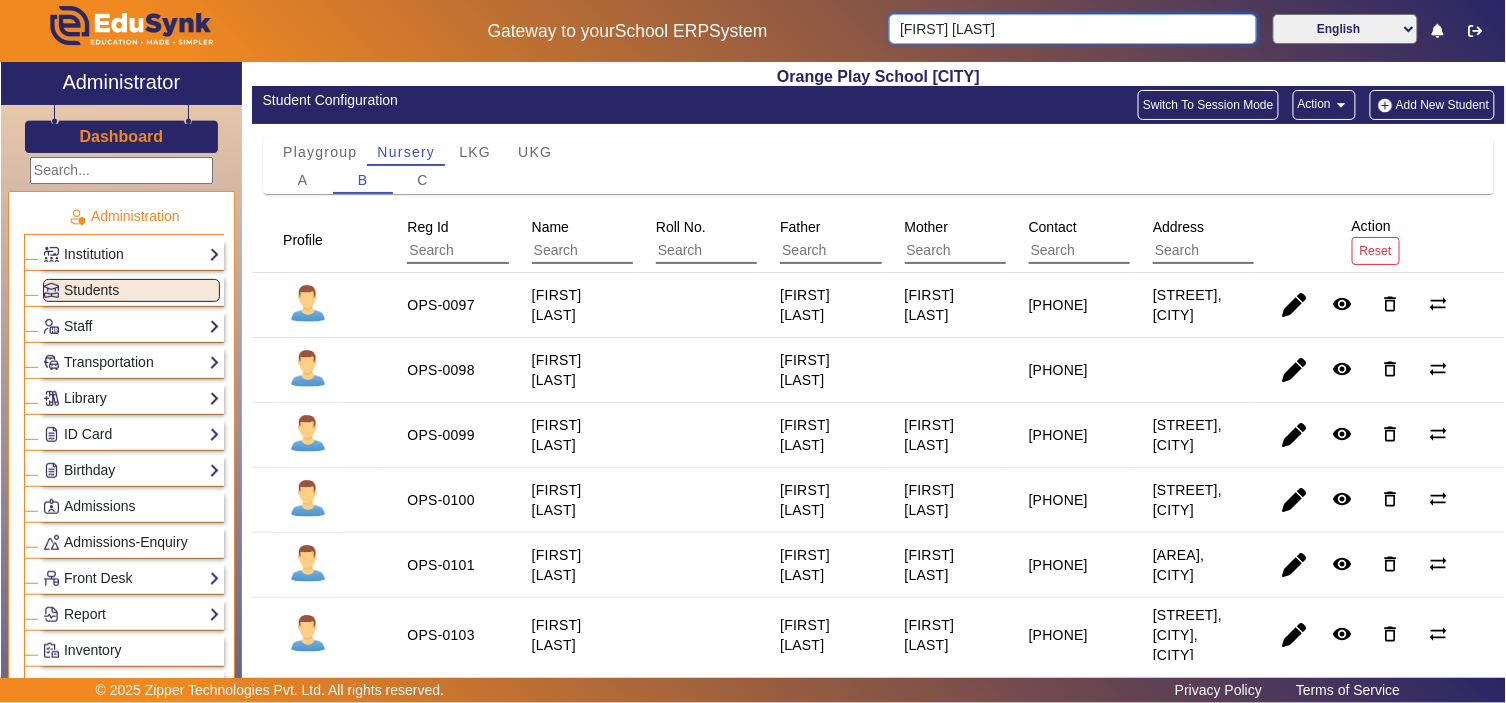 type 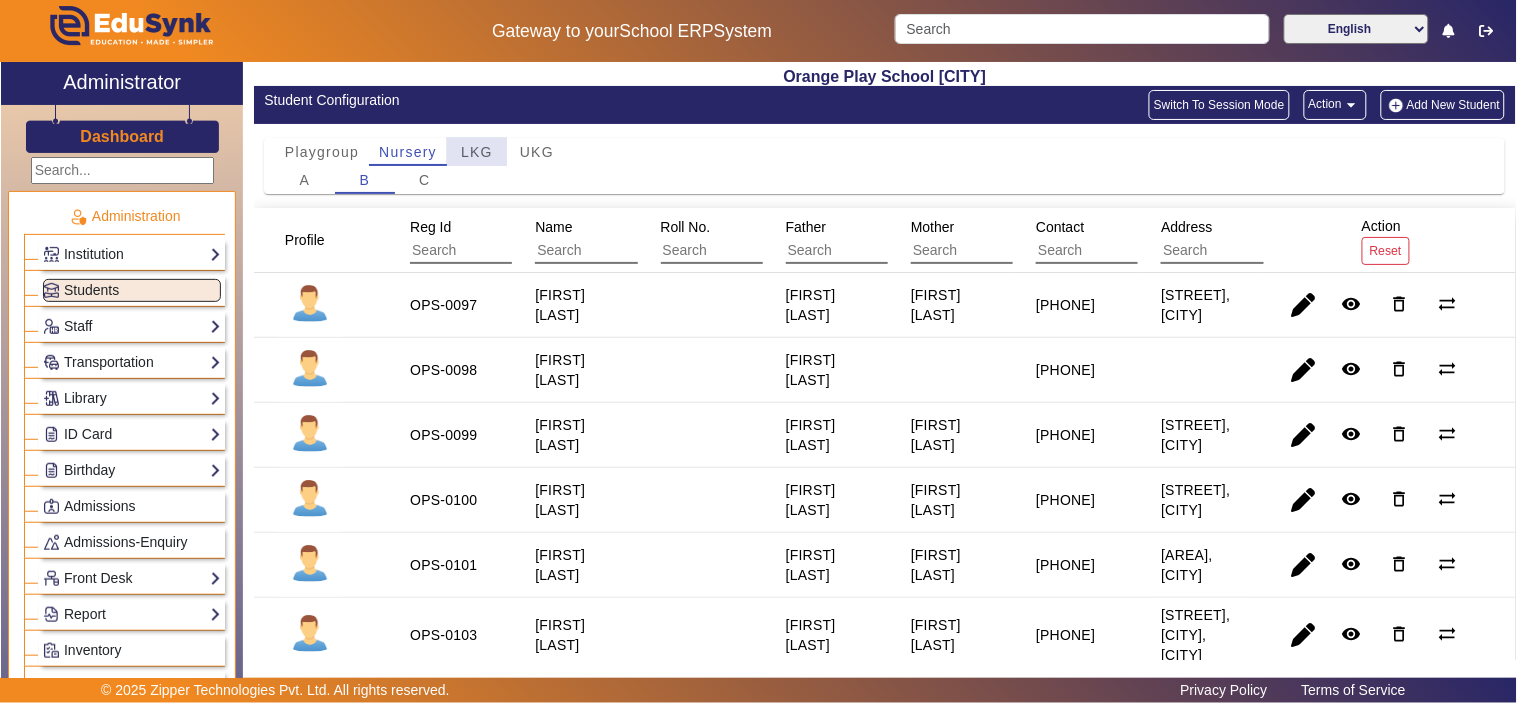 click on "LKG" at bounding box center [477, 152] 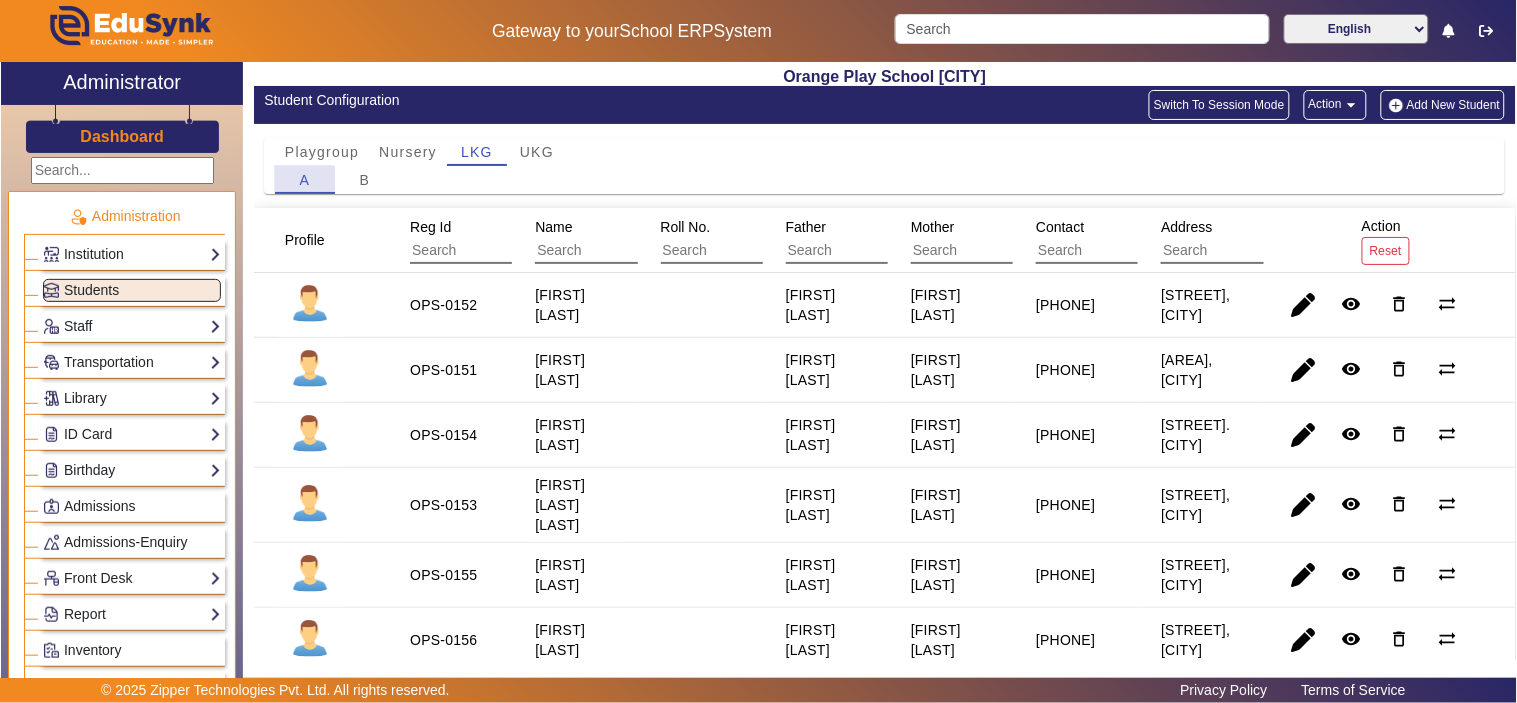 click on "A" at bounding box center (305, 180) 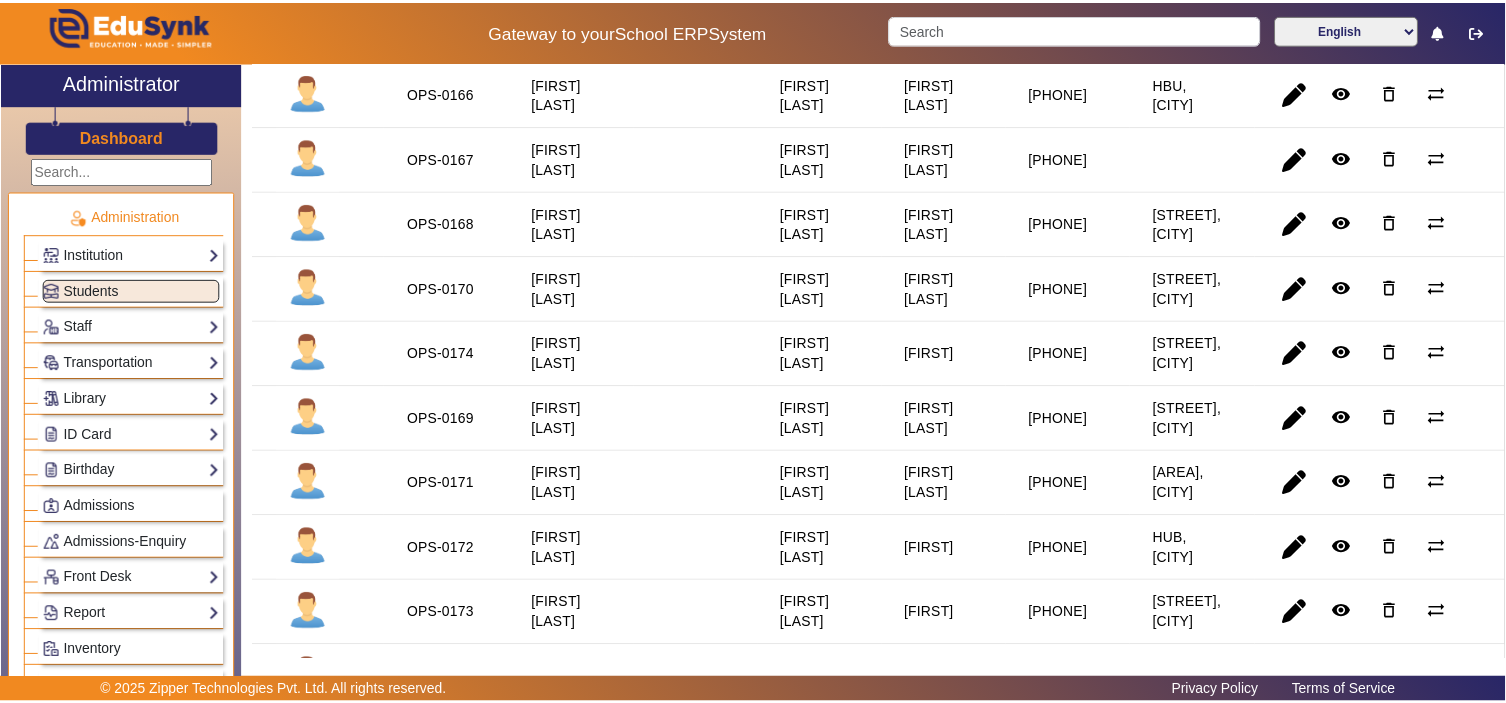 scroll, scrollTop: 1450, scrollLeft: 0, axis: vertical 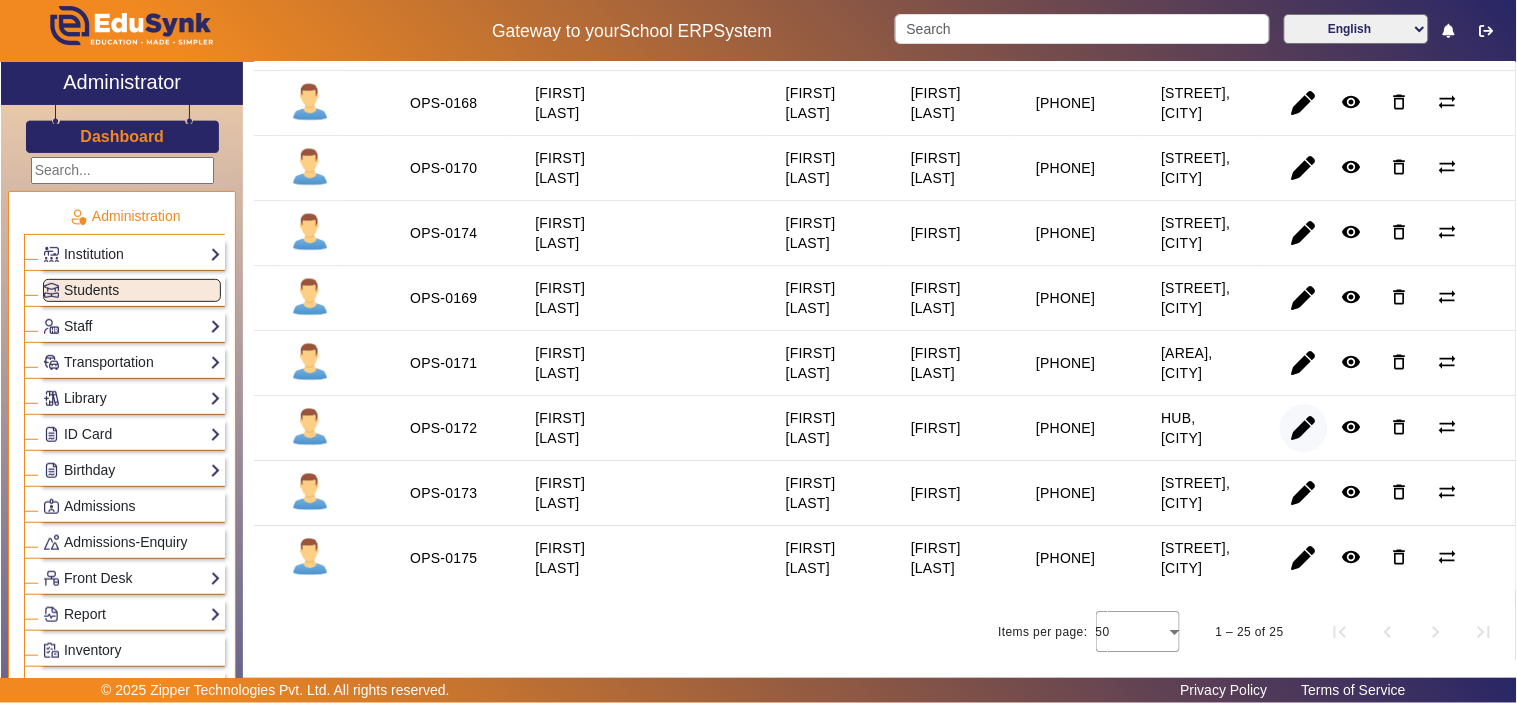 click at bounding box center [1304, 493] 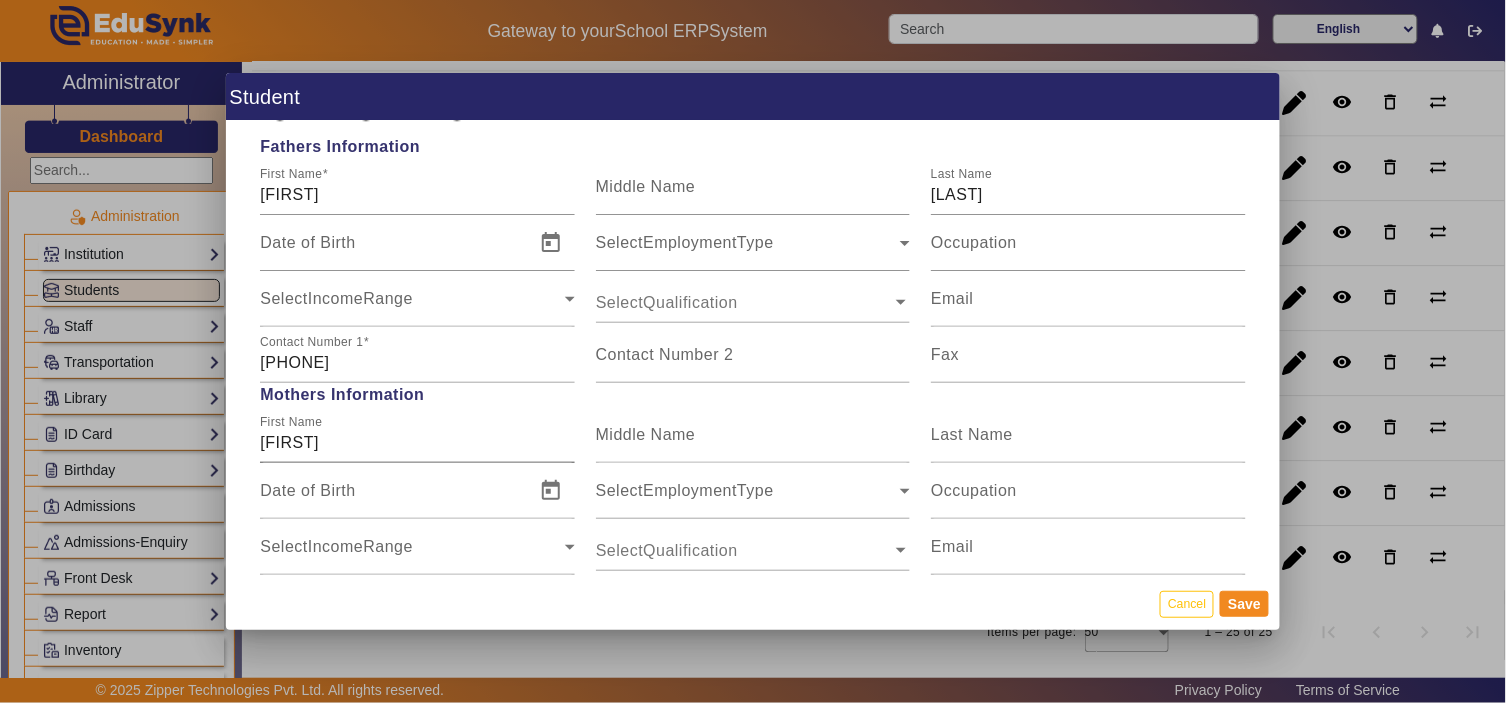 scroll, scrollTop: 1296, scrollLeft: 0, axis: vertical 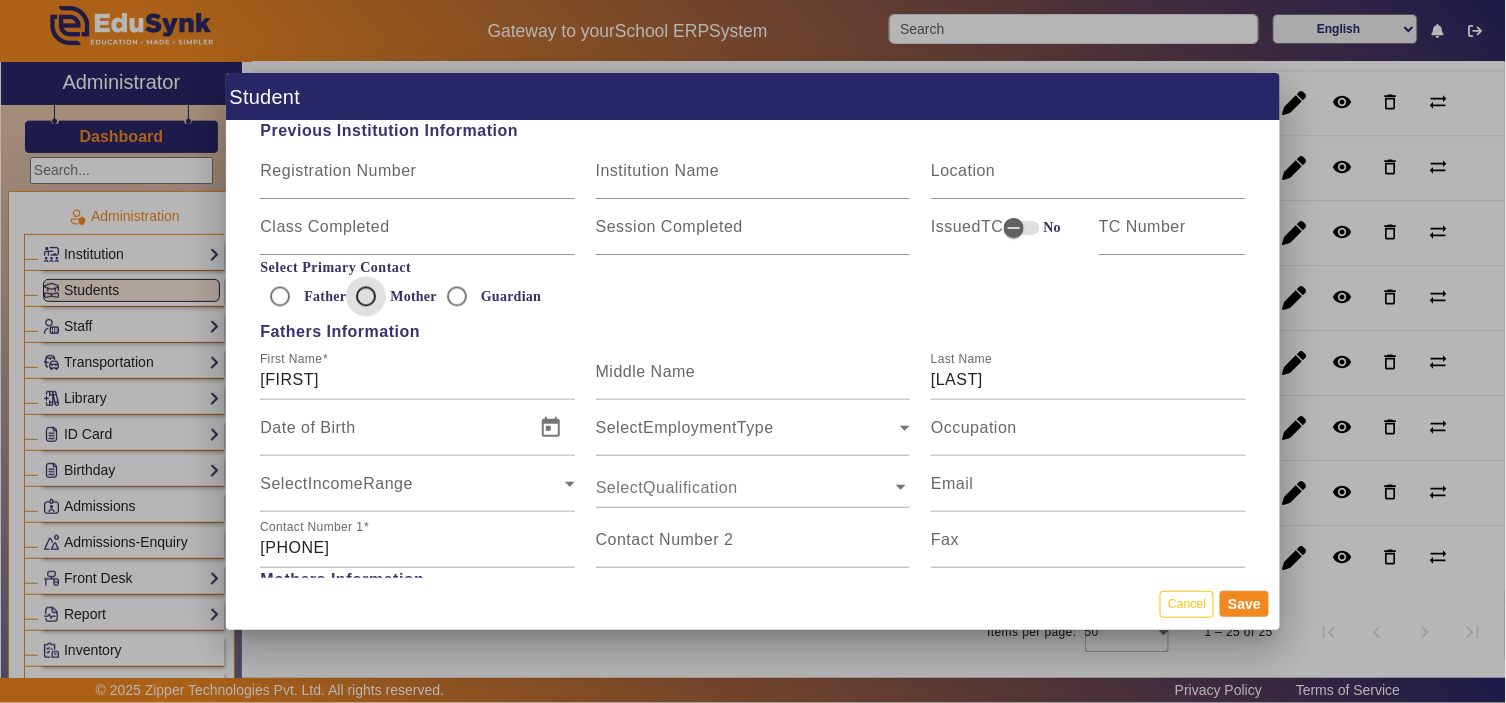 click on "Mother" at bounding box center (366, 296) 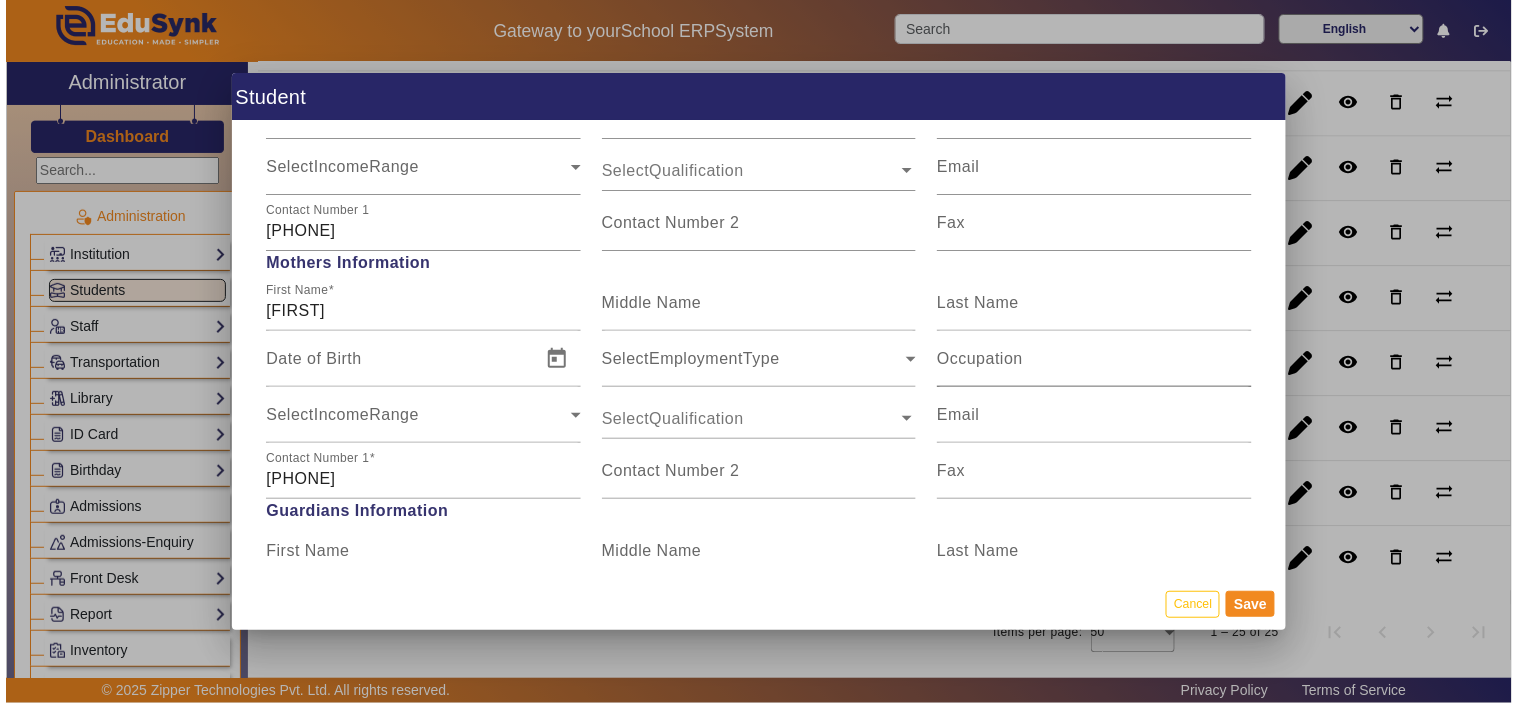 scroll, scrollTop: 1666, scrollLeft: 0, axis: vertical 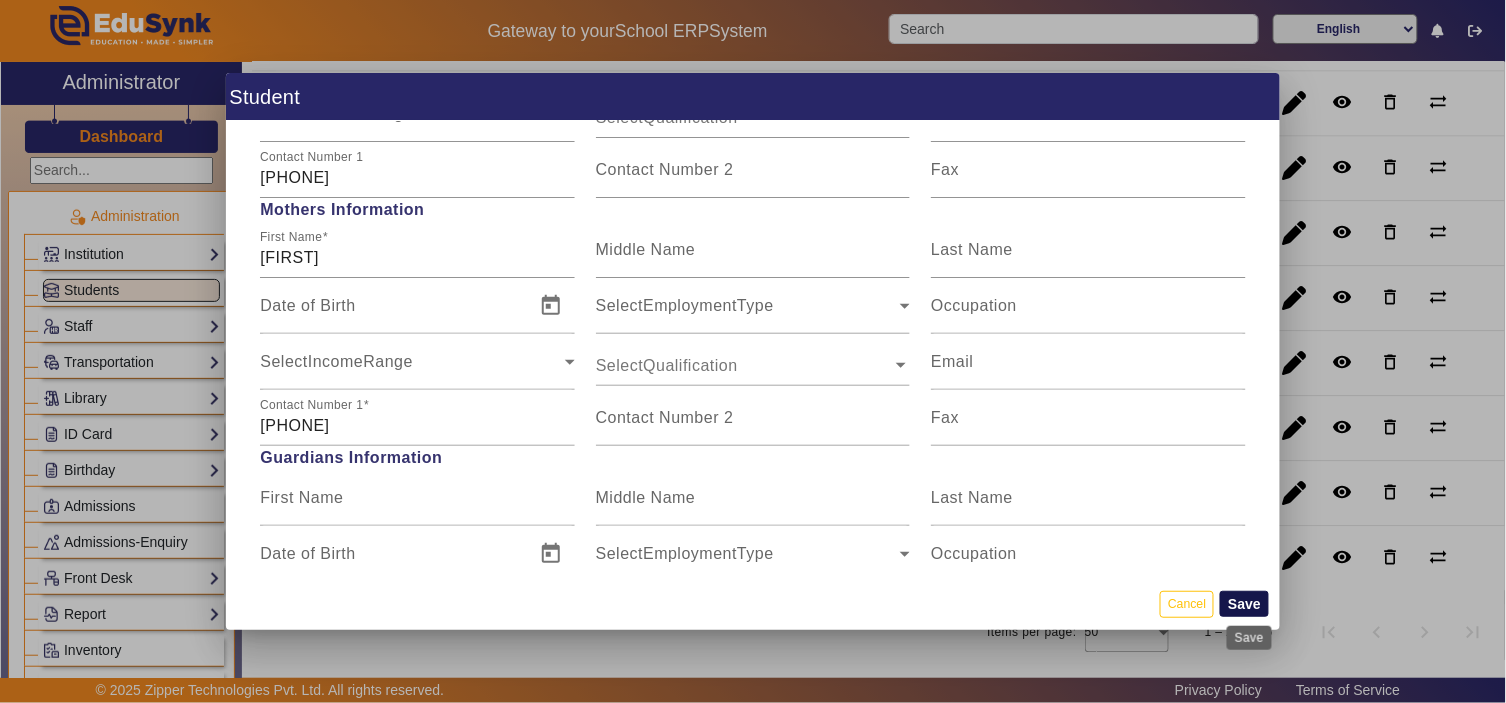 click on "Save" at bounding box center (1244, 604) 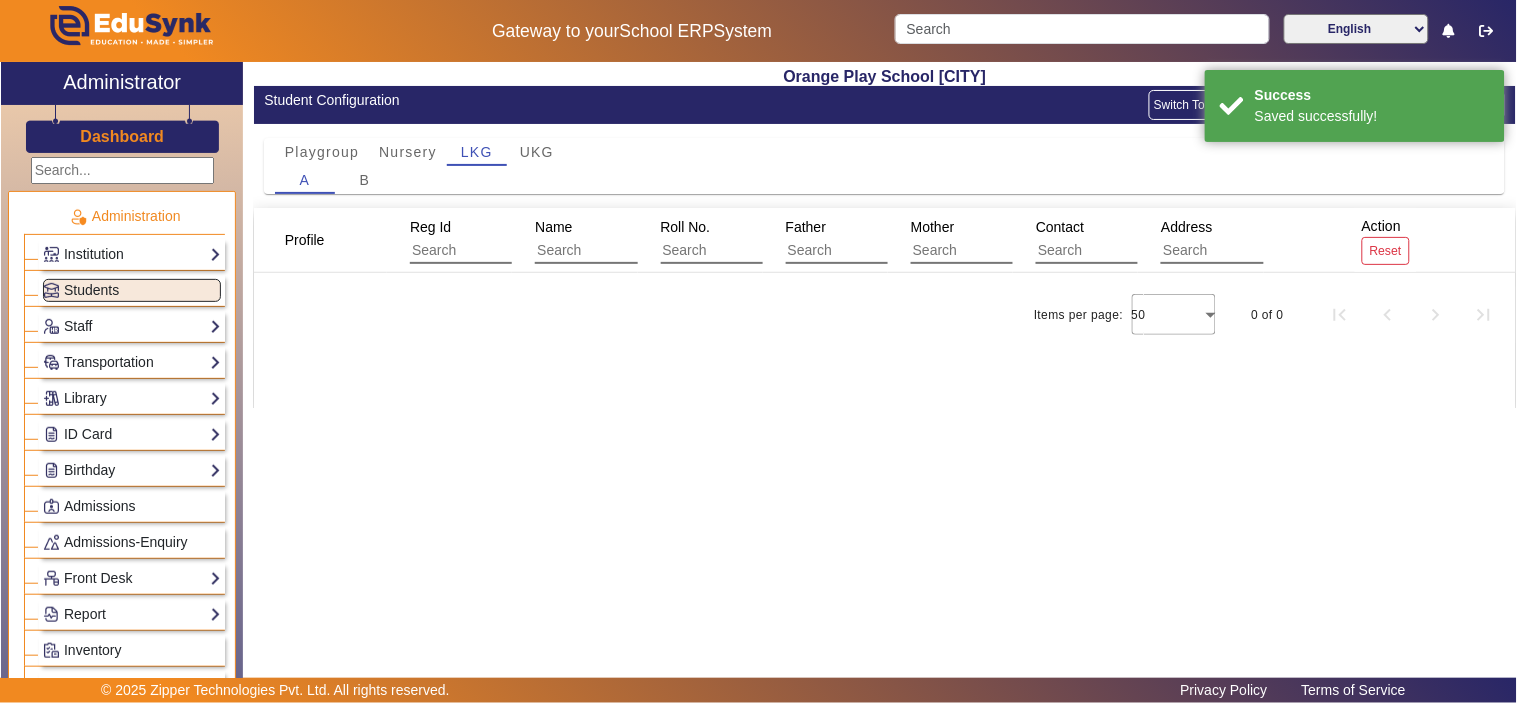 scroll, scrollTop: 0, scrollLeft: 0, axis: both 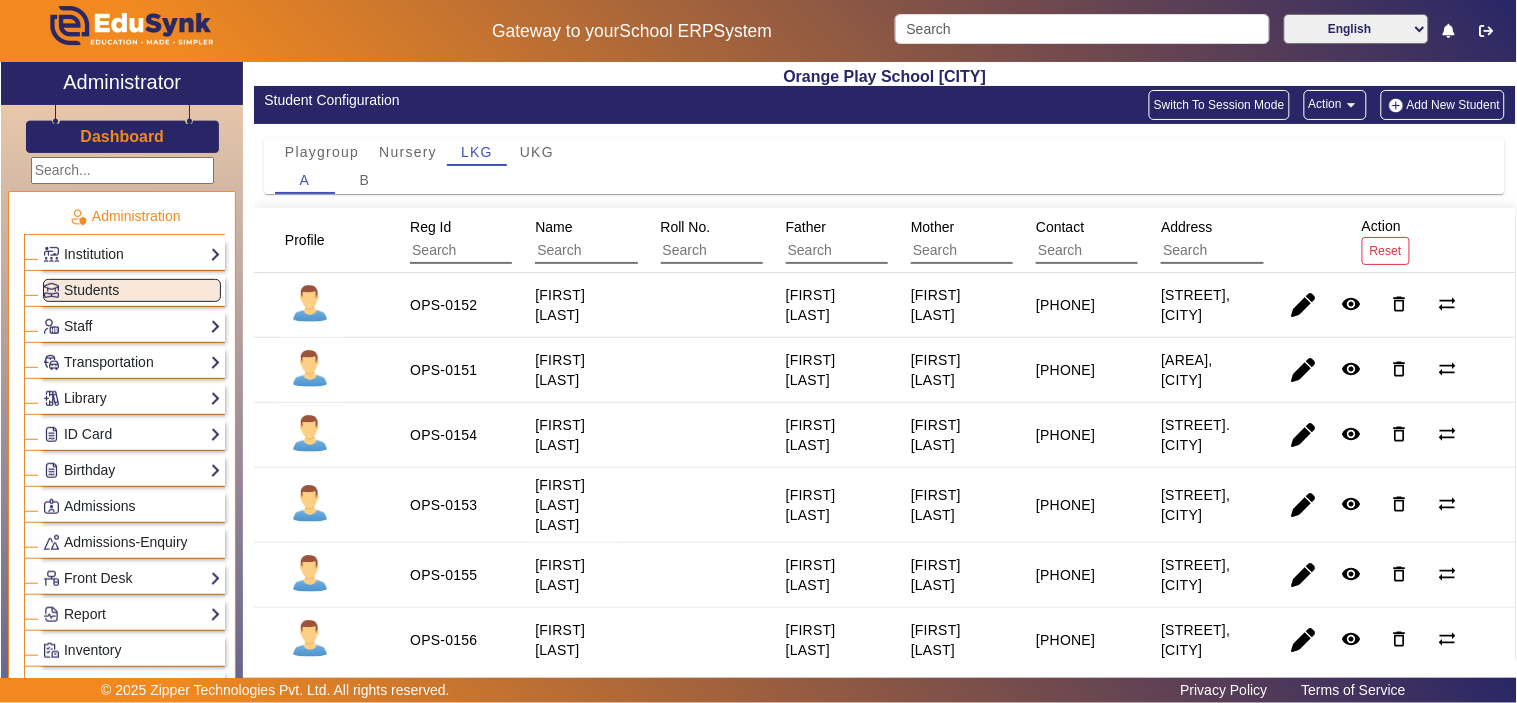 drag, startPoint x: 712, startPoint y: 416, endPoint x: 812, endPoint y: 312, distance: 144.27751 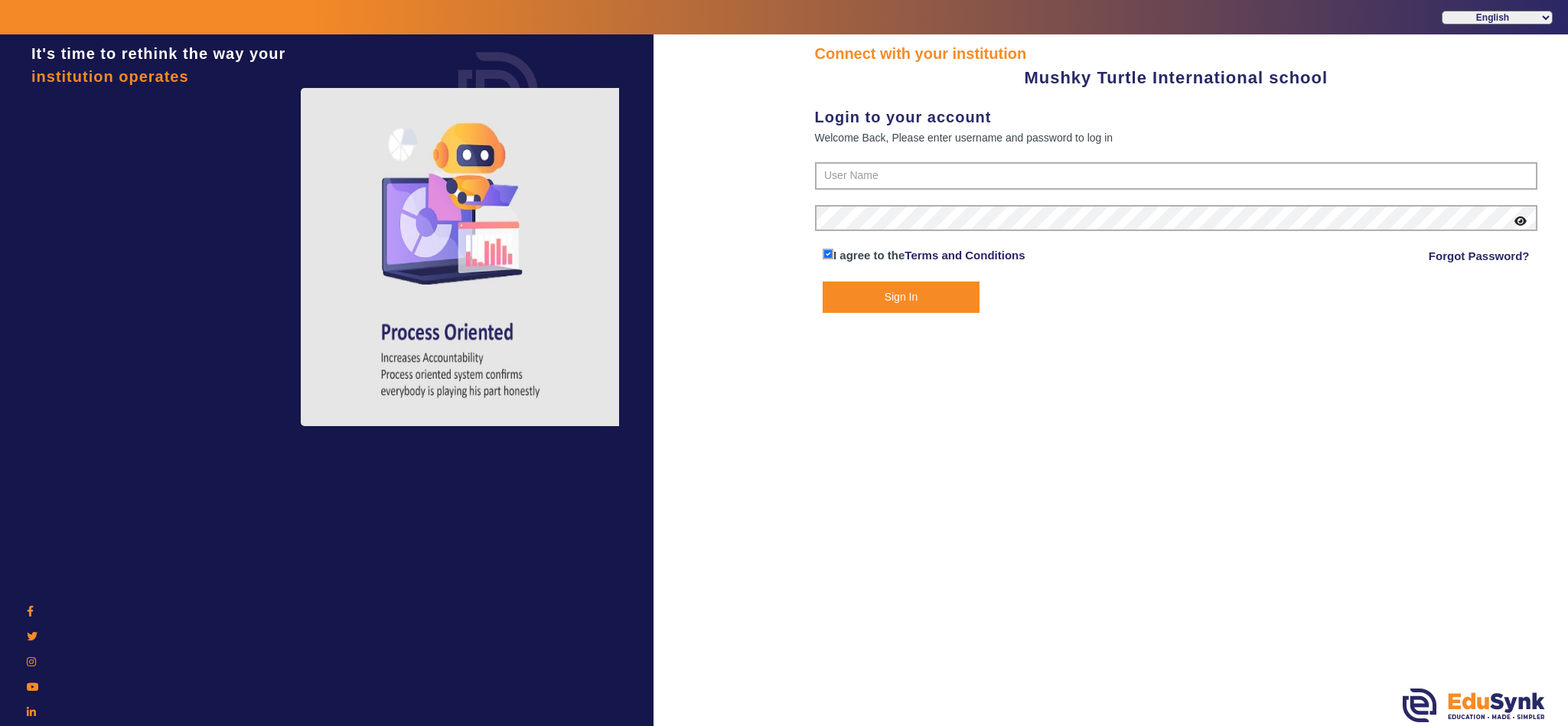 scroll, scrollTop: 0, scrollLeft: 0, axis: both 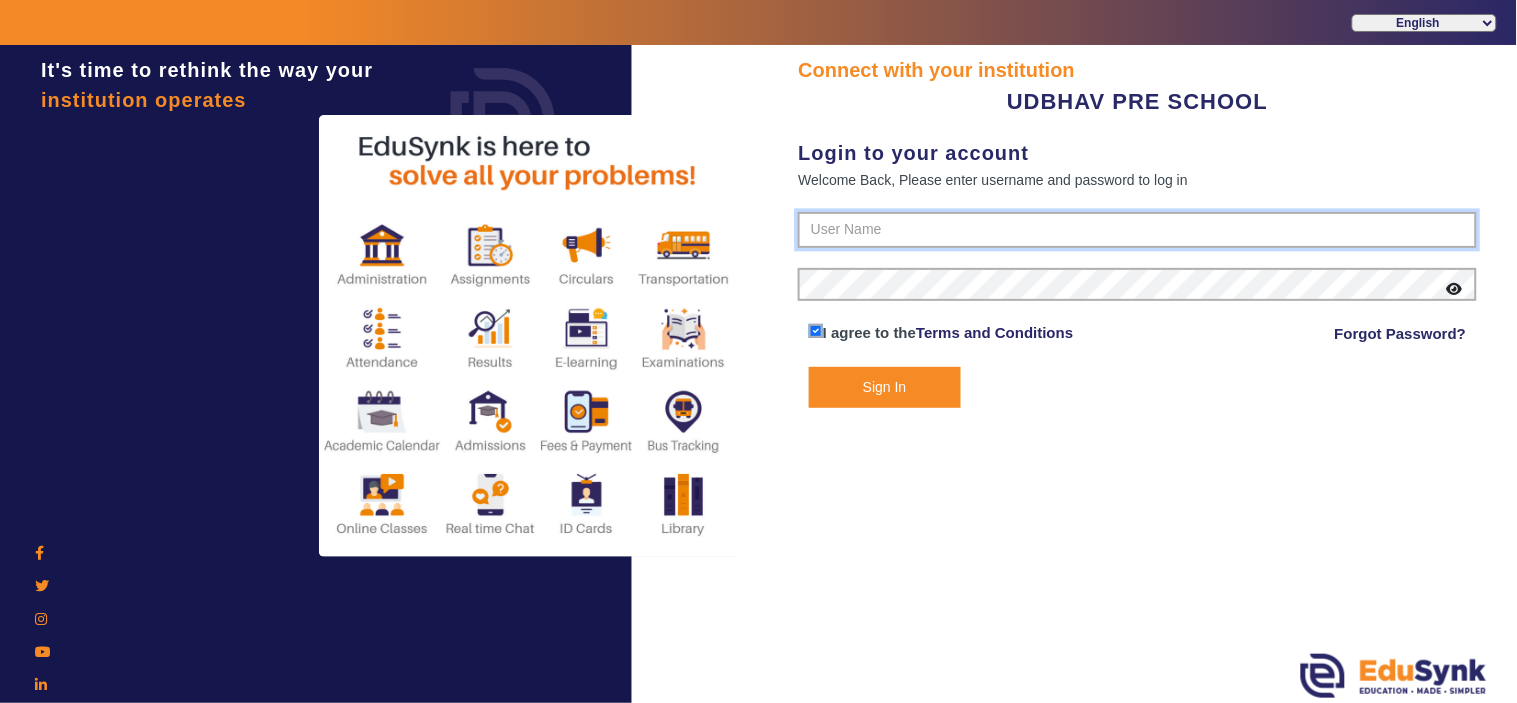 type on "[PHONE]" 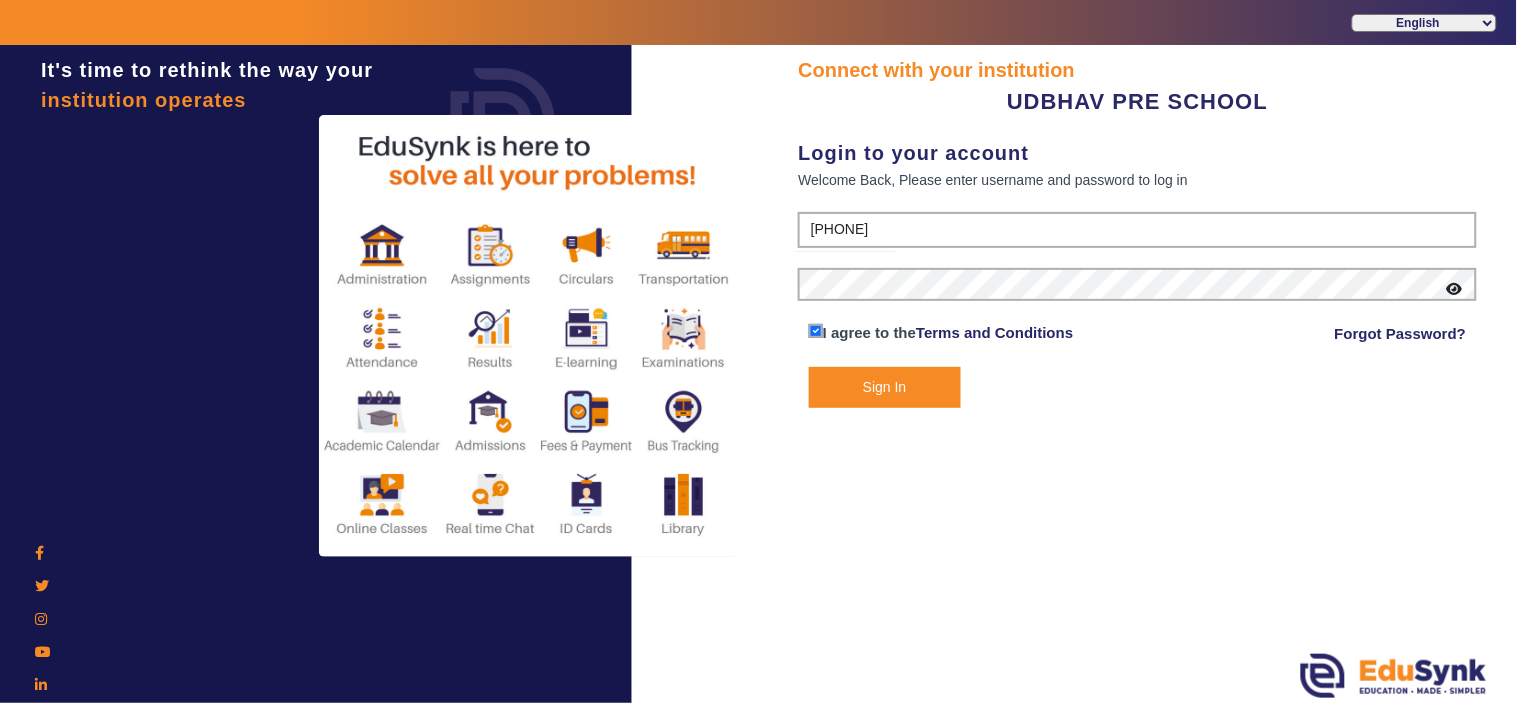 click on "Sign In" 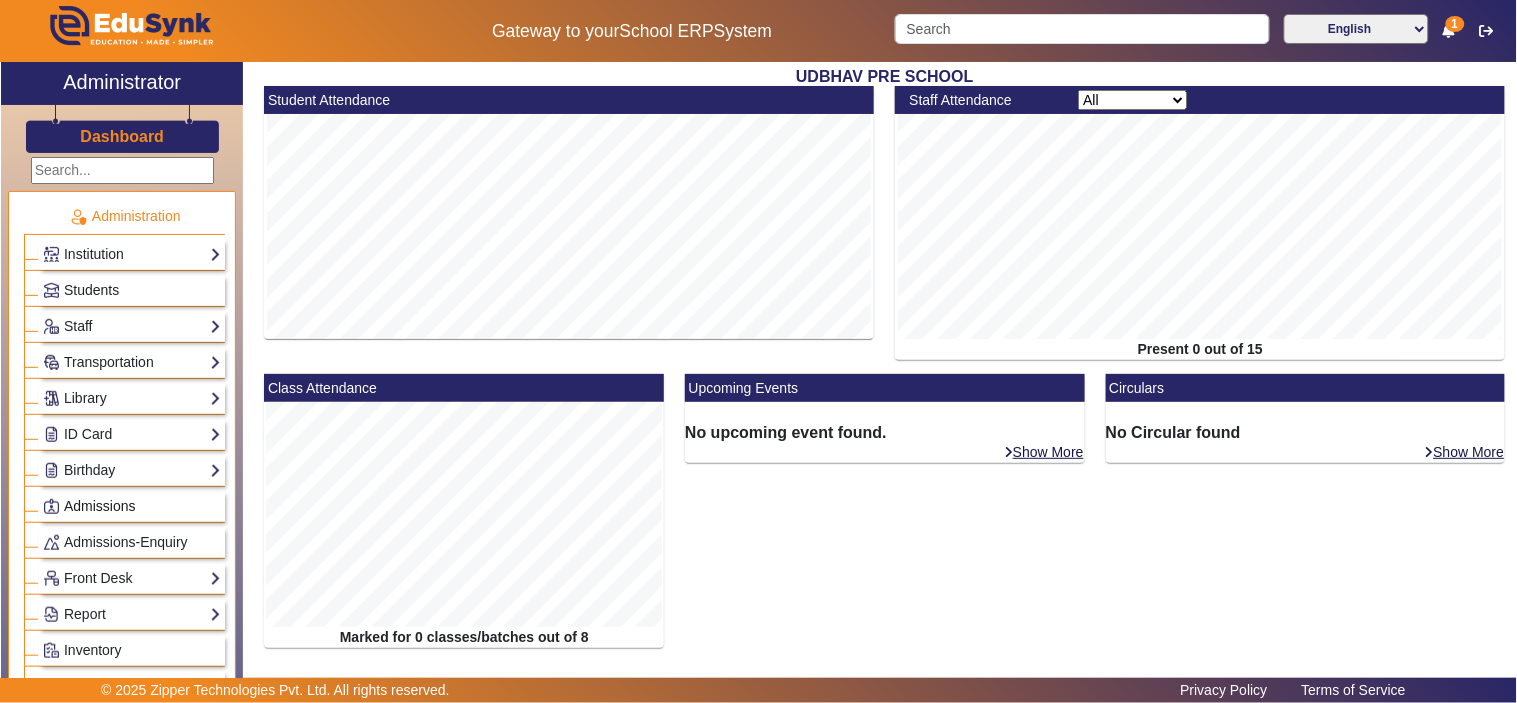 click on "Admissions" 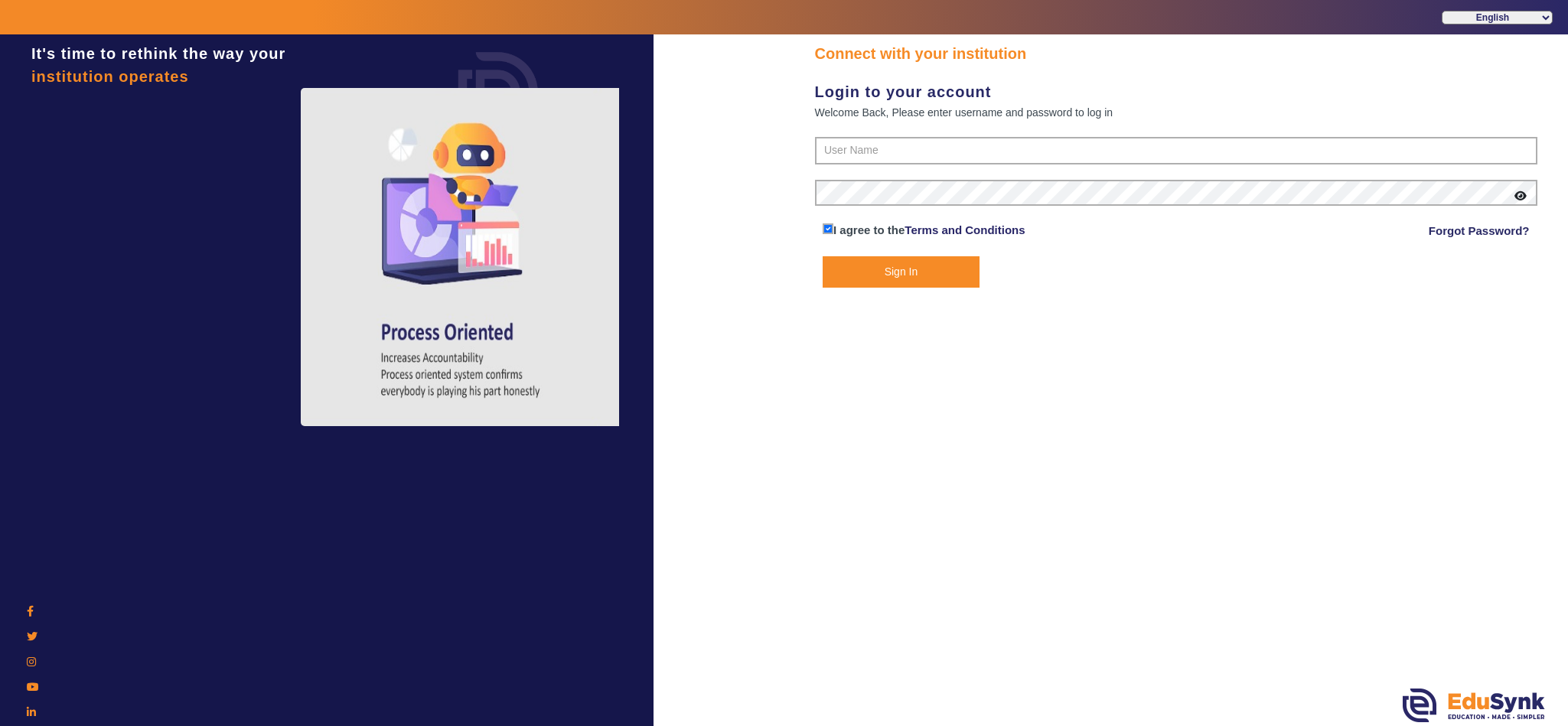 scroll, scrollTop: 0, scrollLeft: 0, axis: both 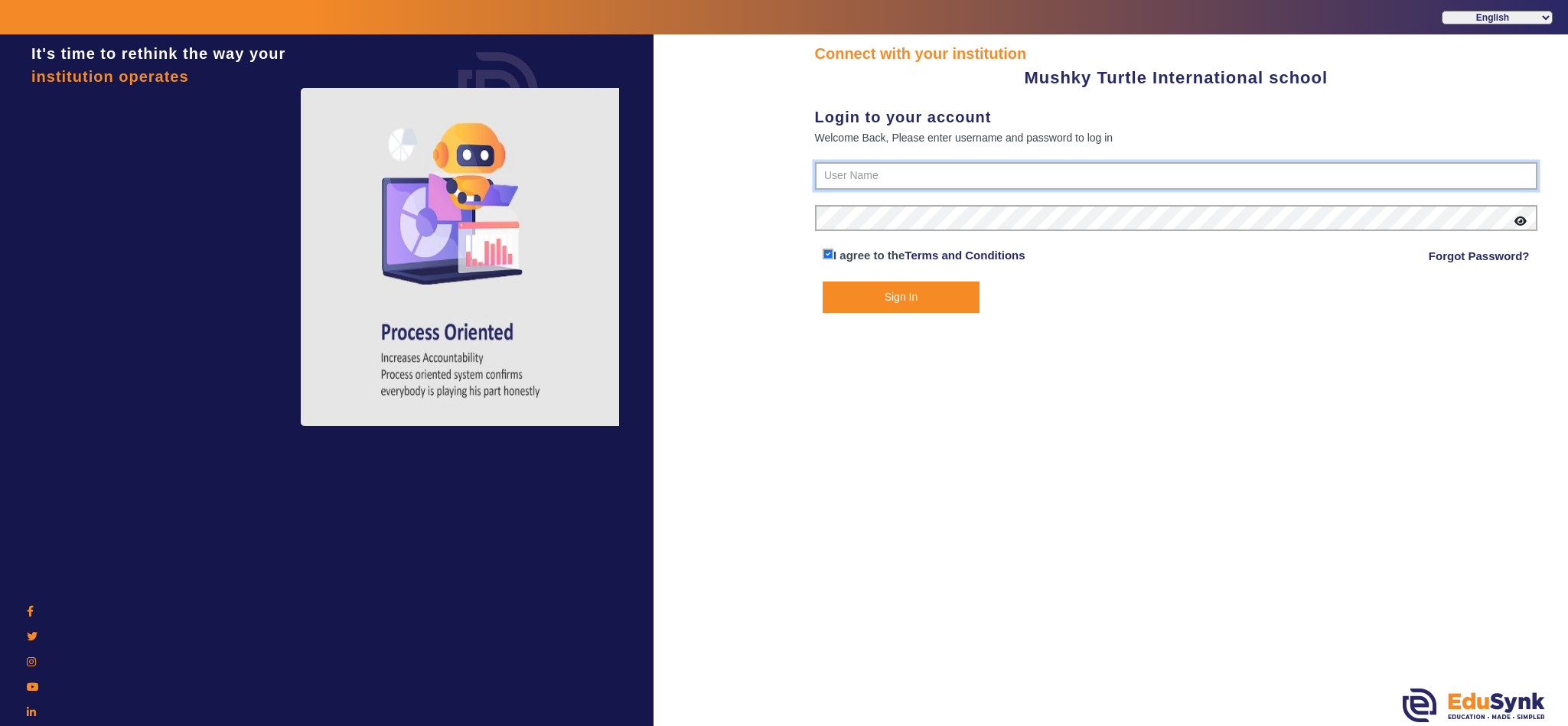 type on "[PHONE]" 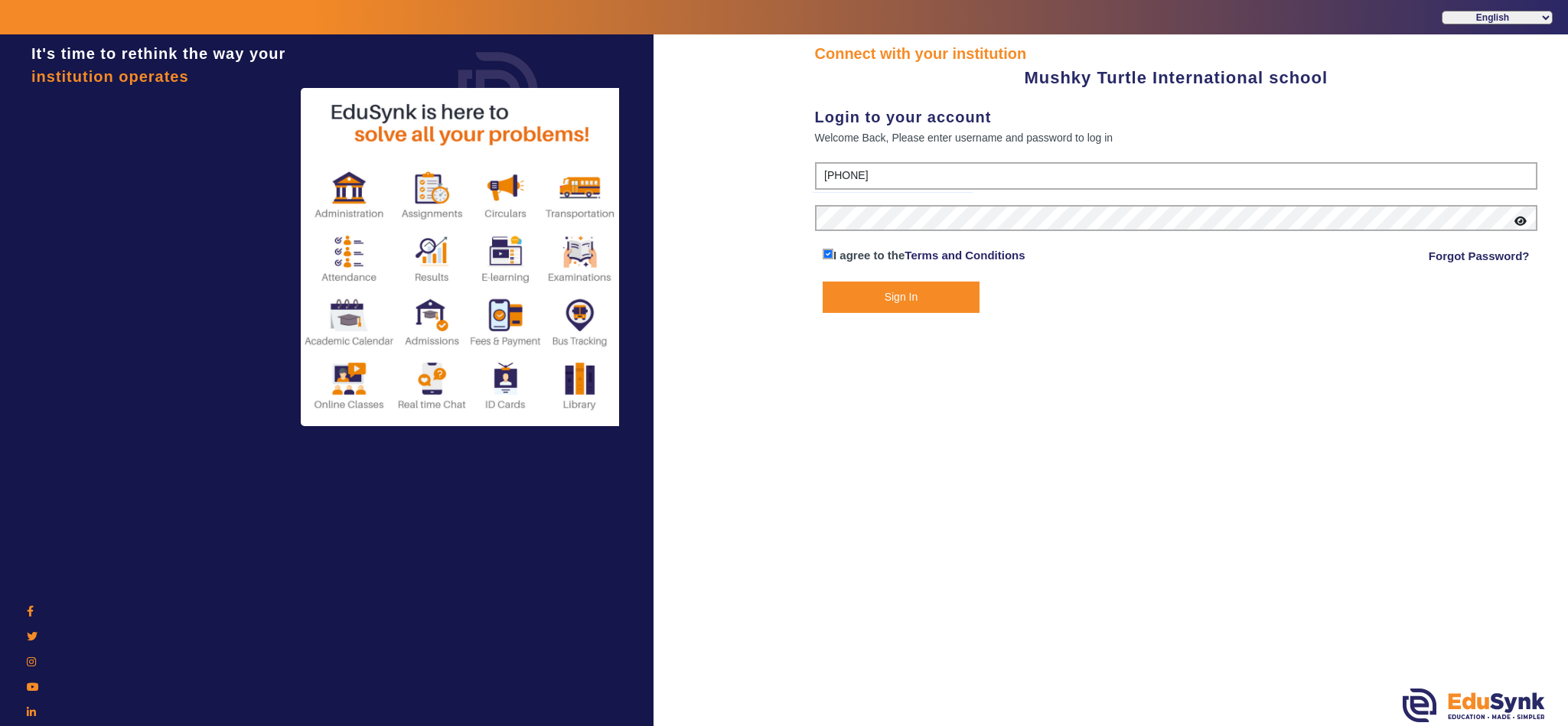 click on "Sign In" 